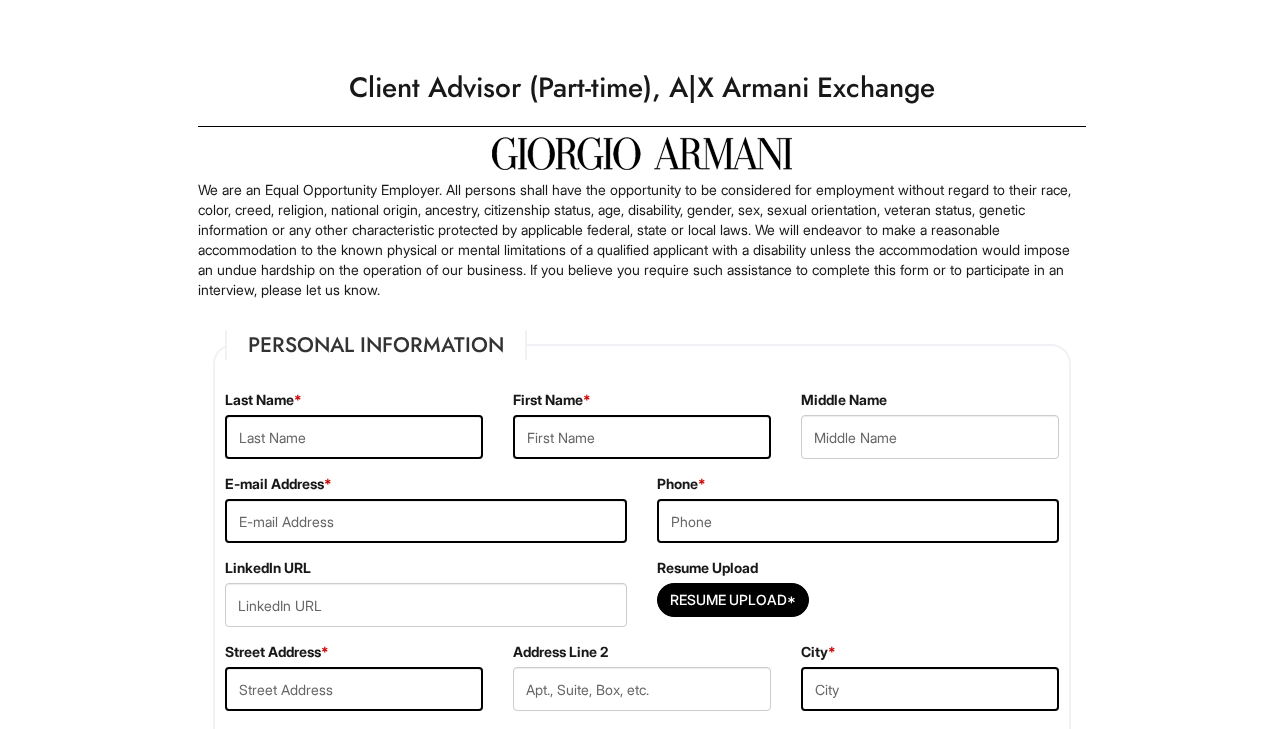 scroll, scrollTop: 0, scrollLeft: 0, axis: both 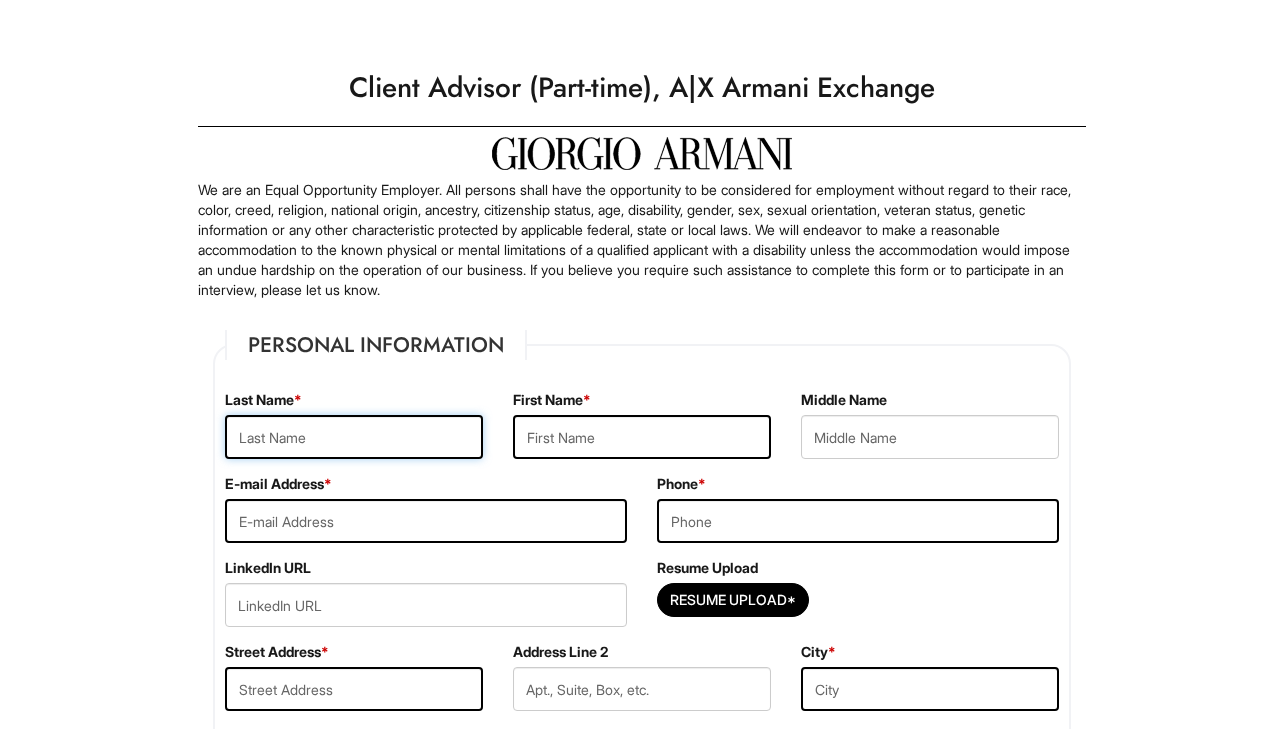 click at bounding box center [354, 437] 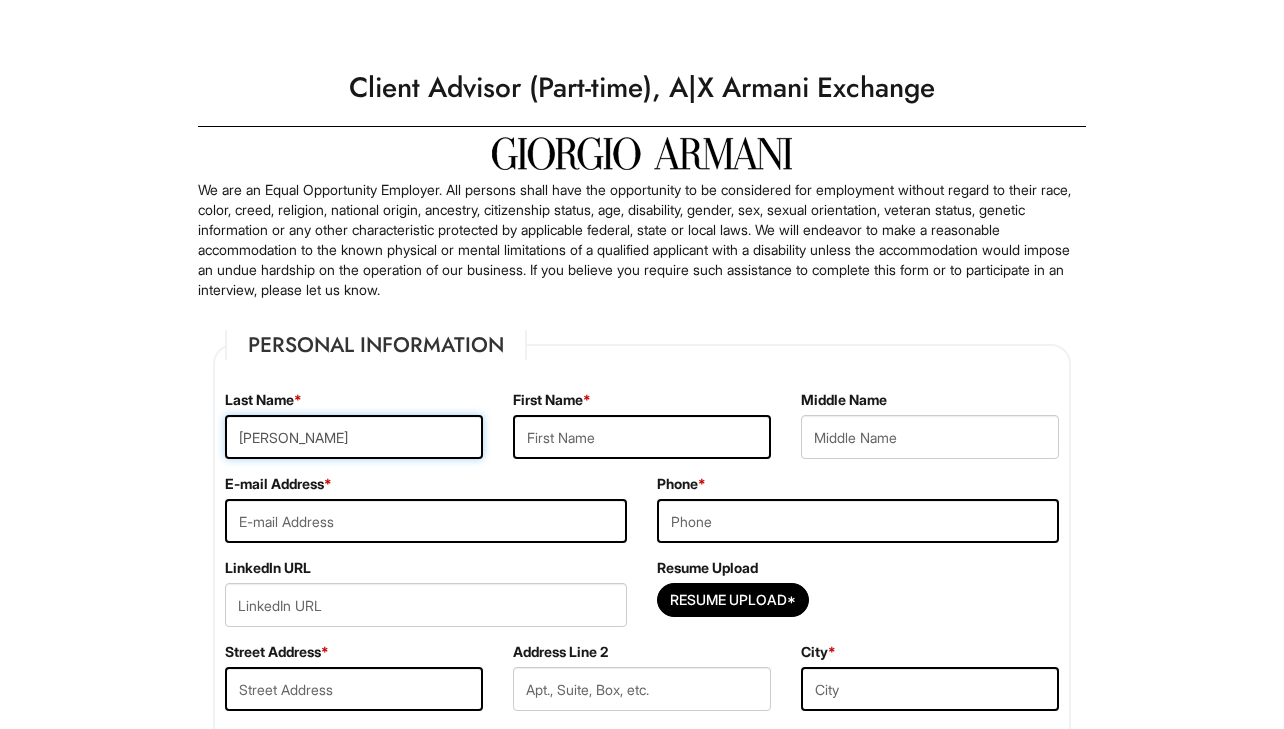 type on "[PERSON_NAME]" 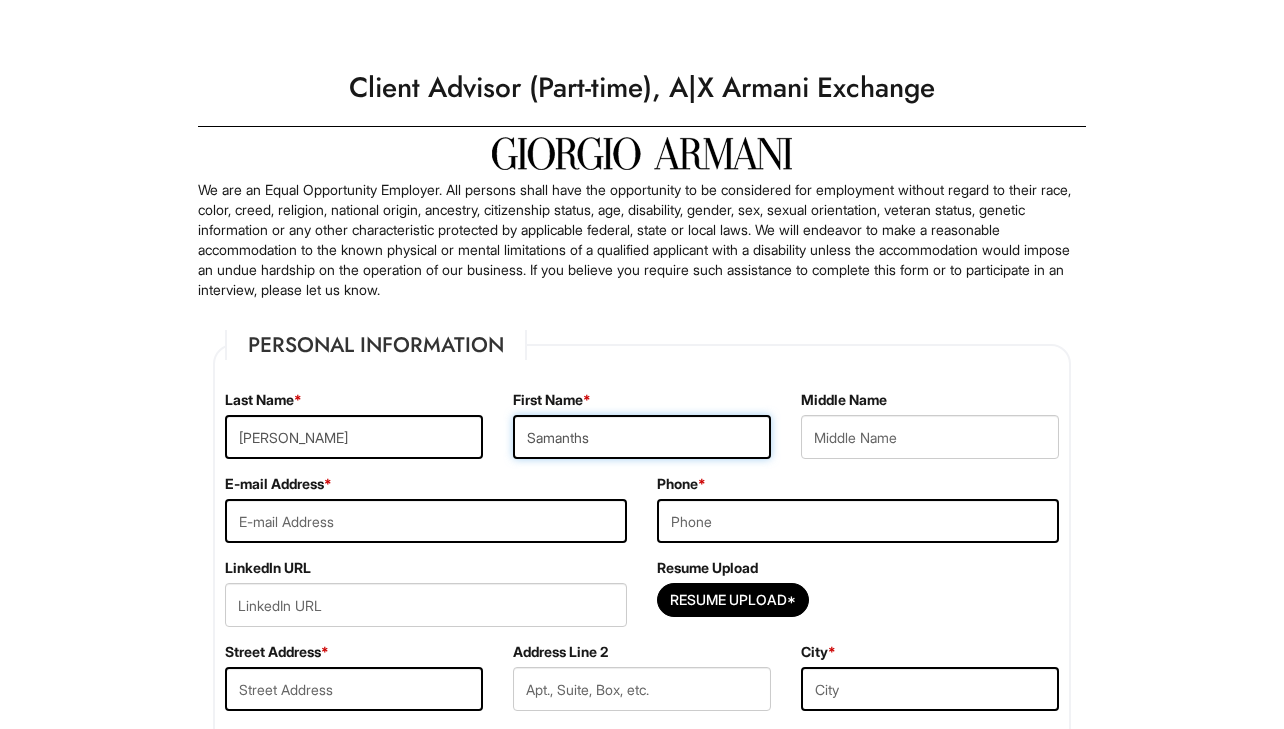 type on "Samanths" 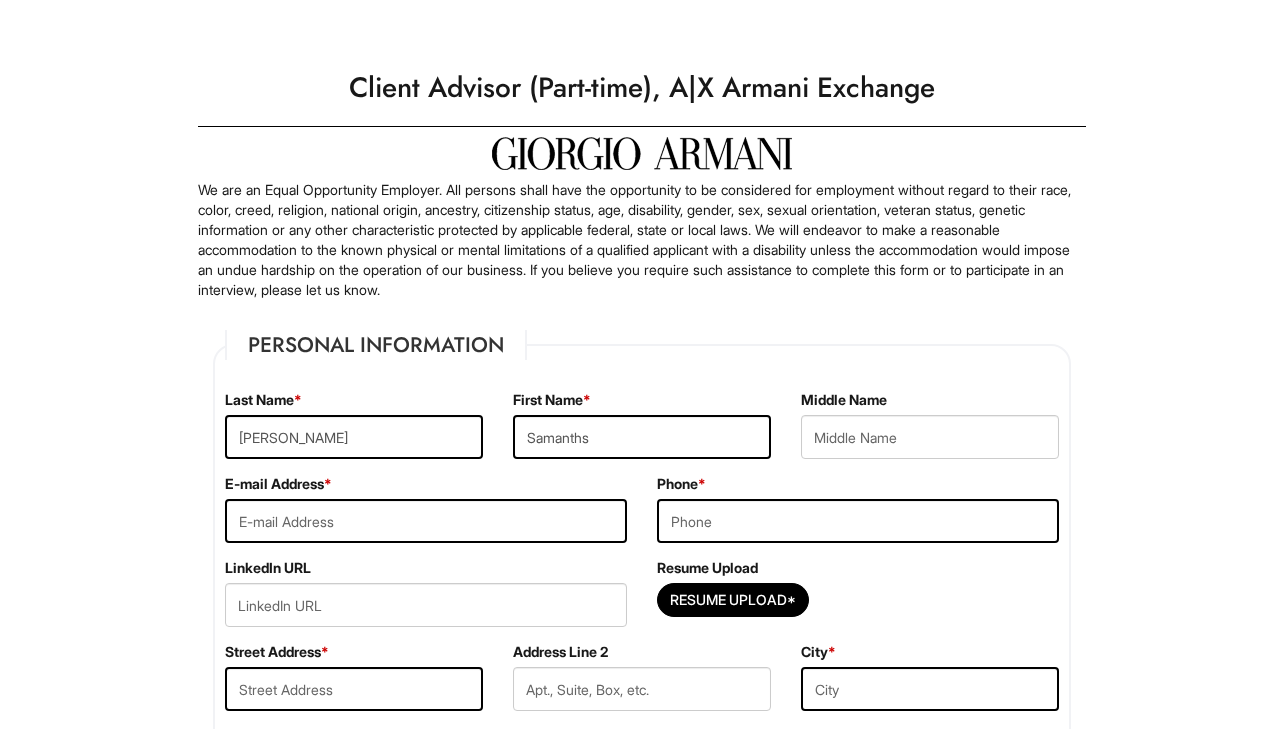 click on "E-mail Address  *" at bounding box center [426, 516] 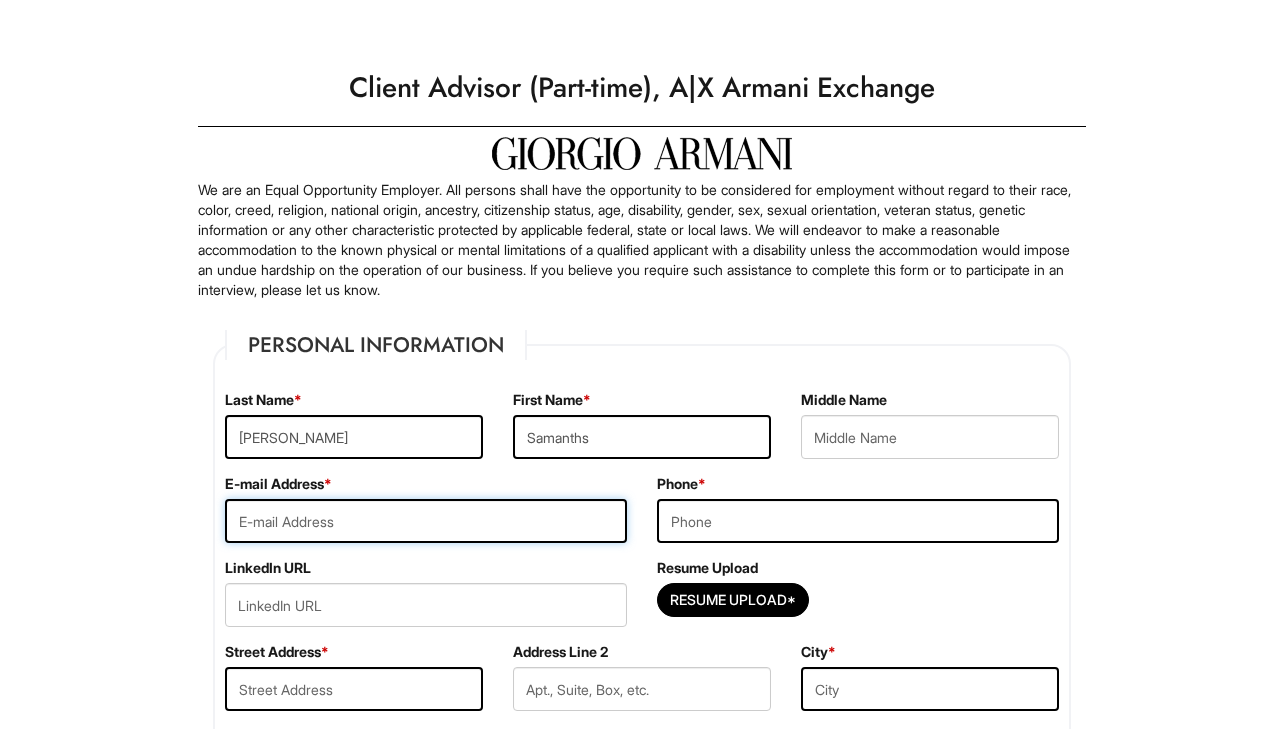 click at bounding box center [426, 521] 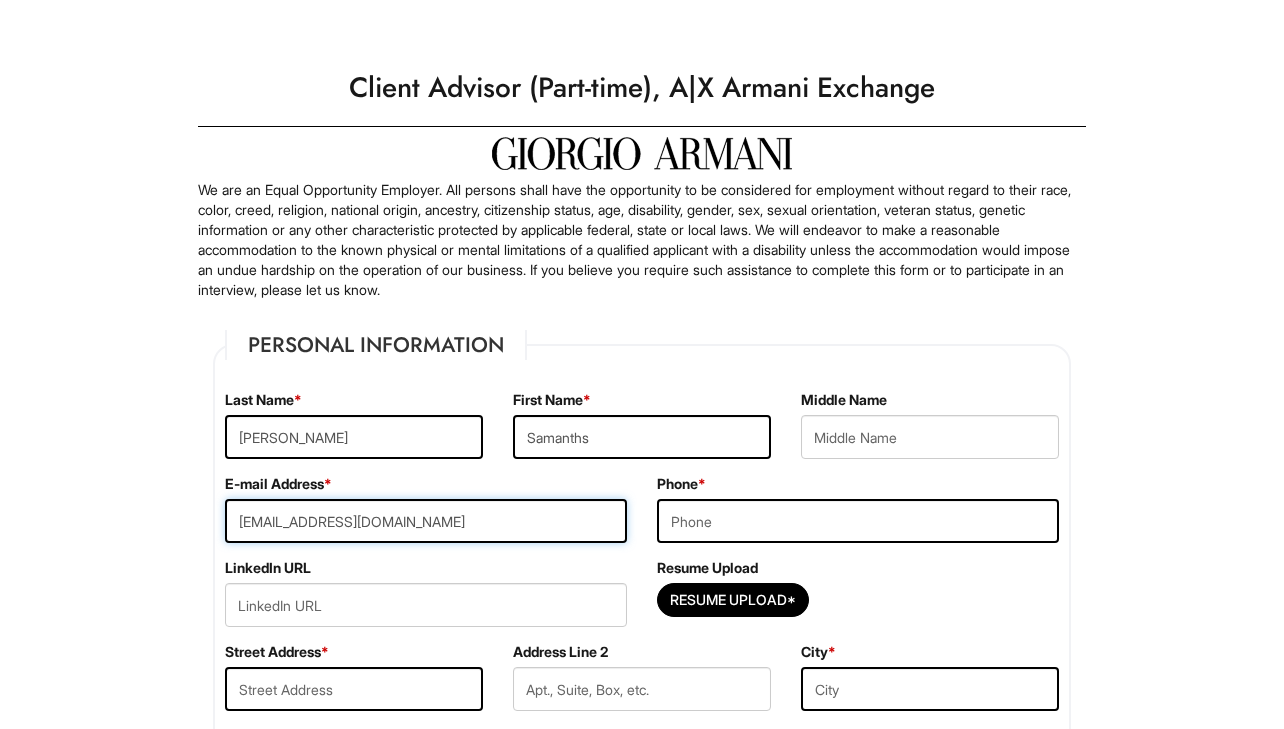 type on "[EMAIL_ADDRESS][DOMAIN_NAME]" 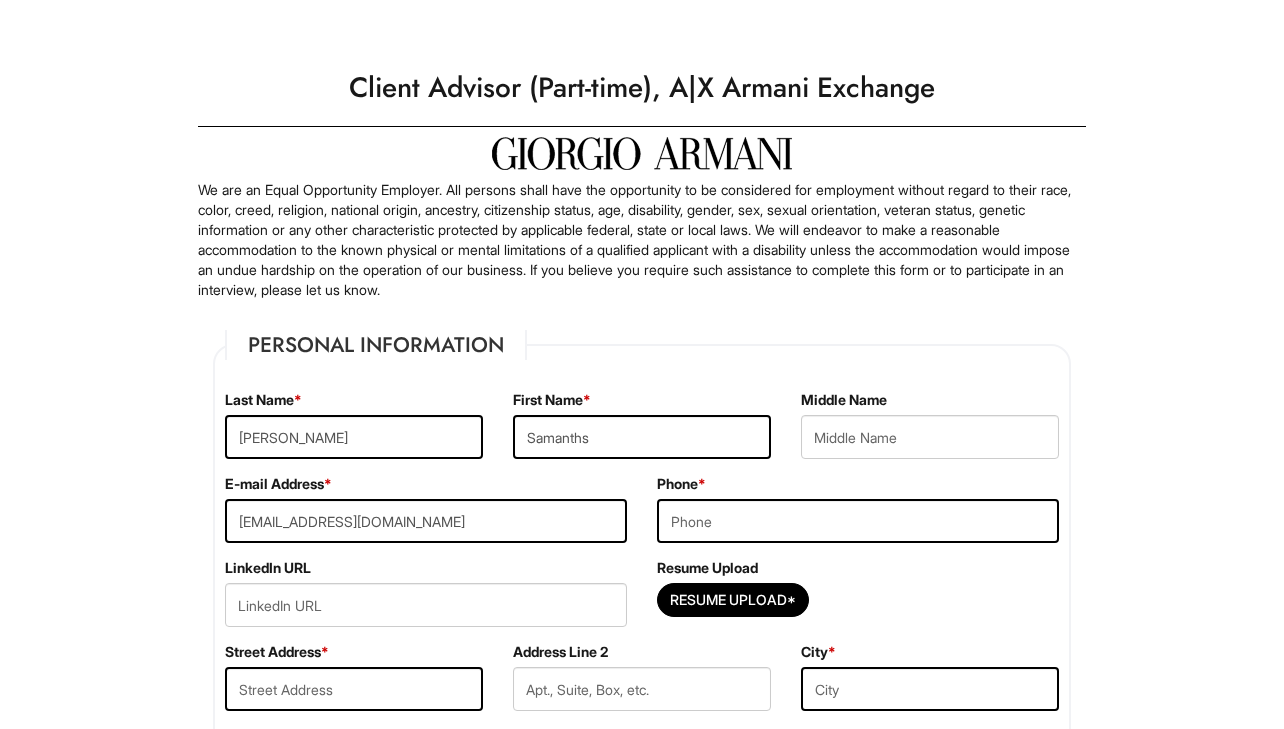 click on "Phone  *" at bounding box center [858, 516] 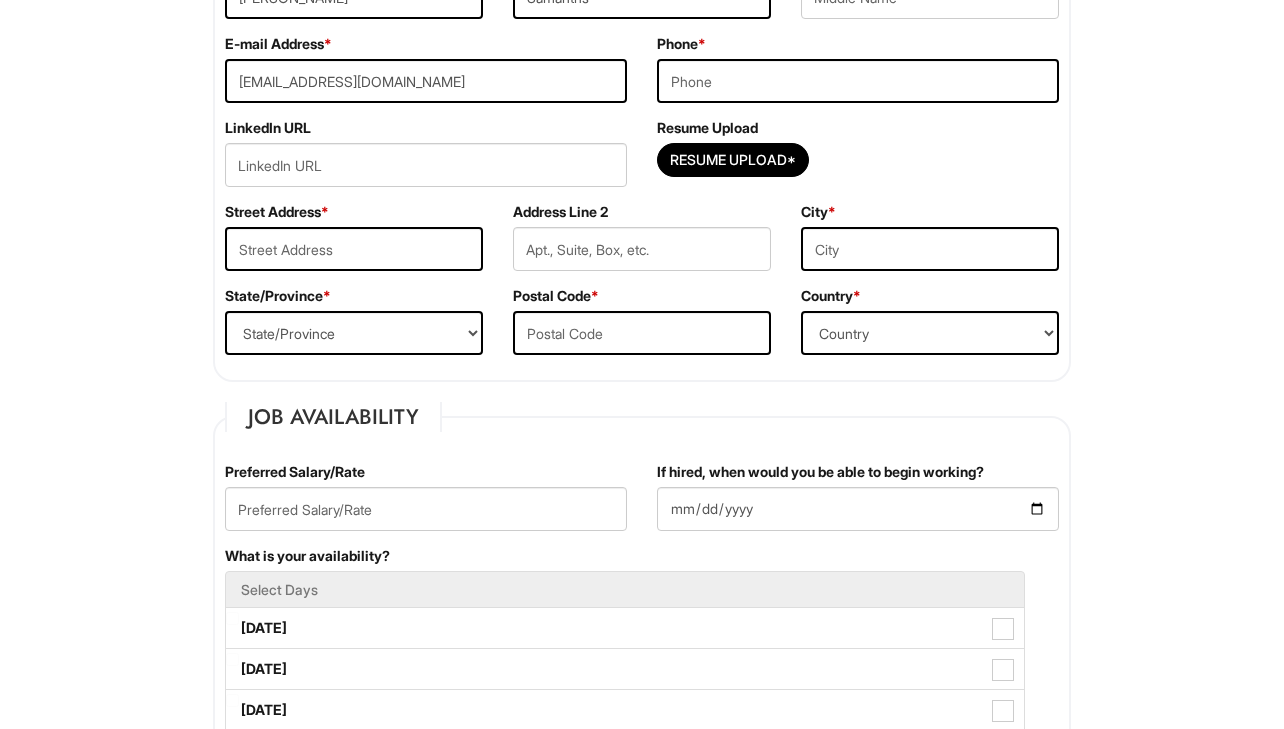 scroll, scrollTop: 480, scrollLeft: 0, axis: vertical 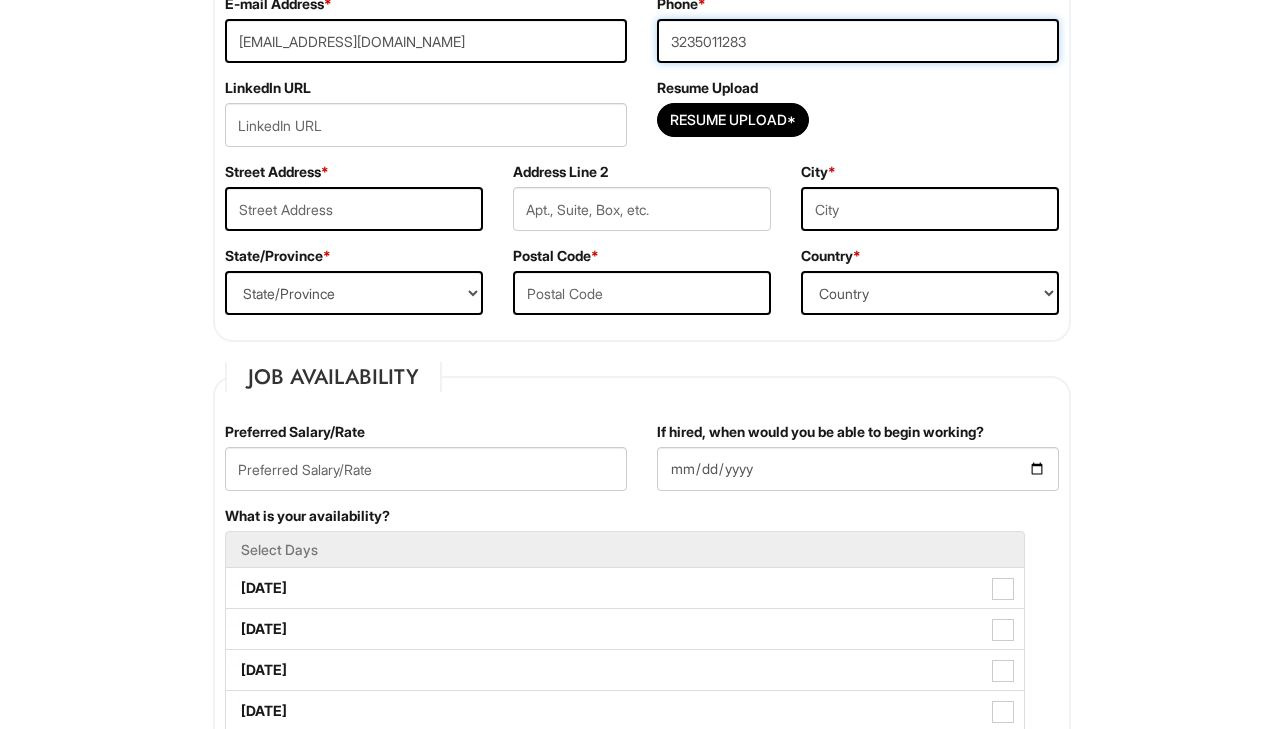 type on "3235011283" 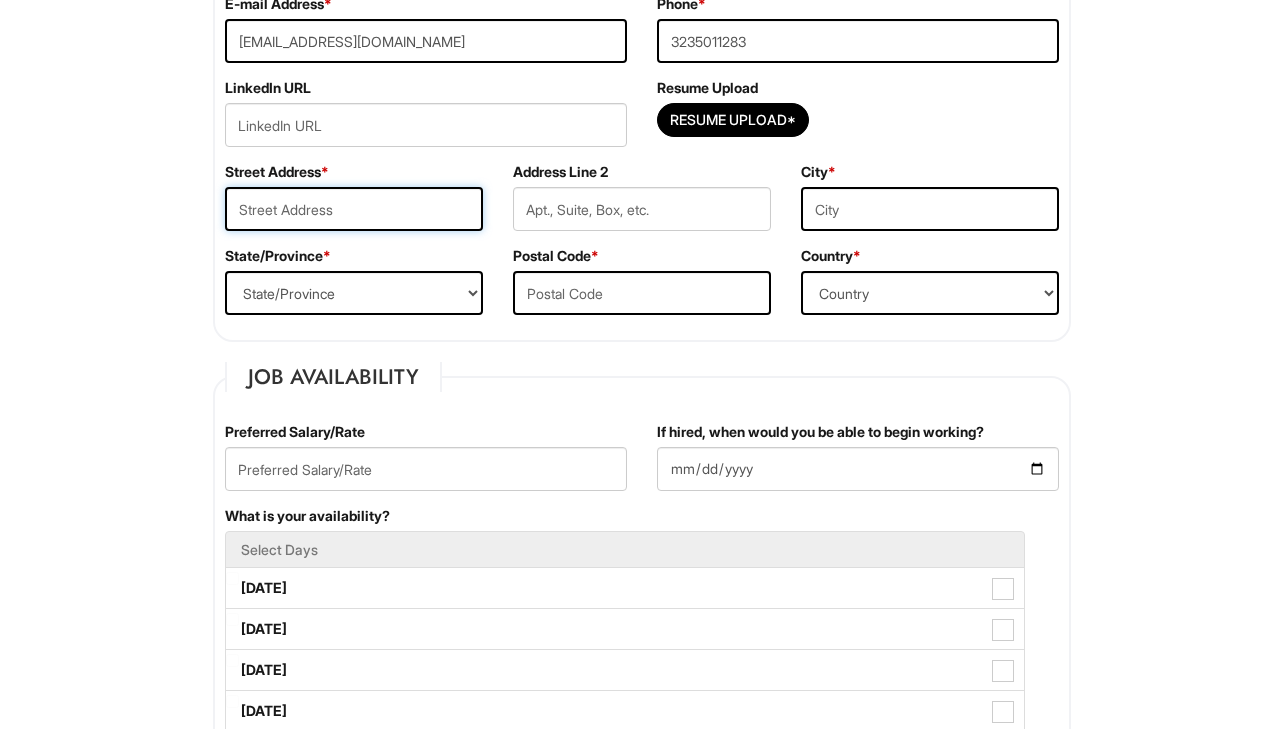 click at bounding box center (354, 209) 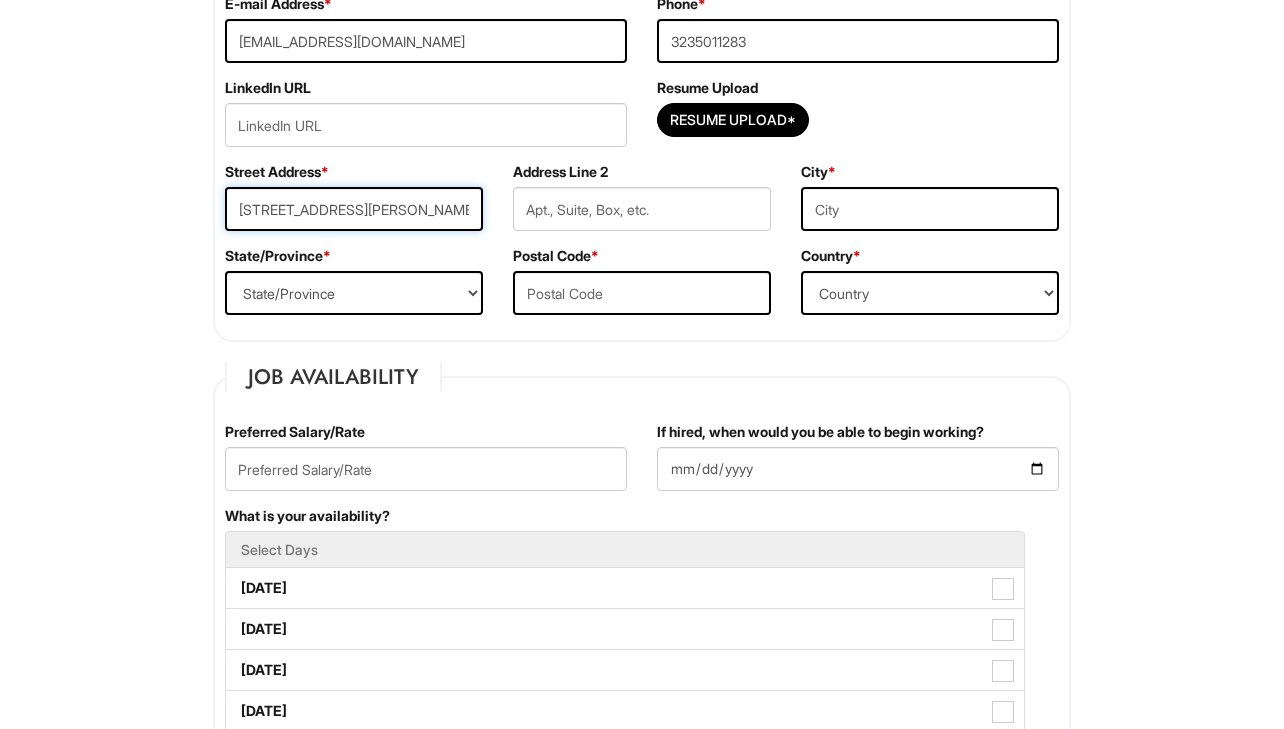type on "[STREET_ADDRESS][PERSON_NAME]" 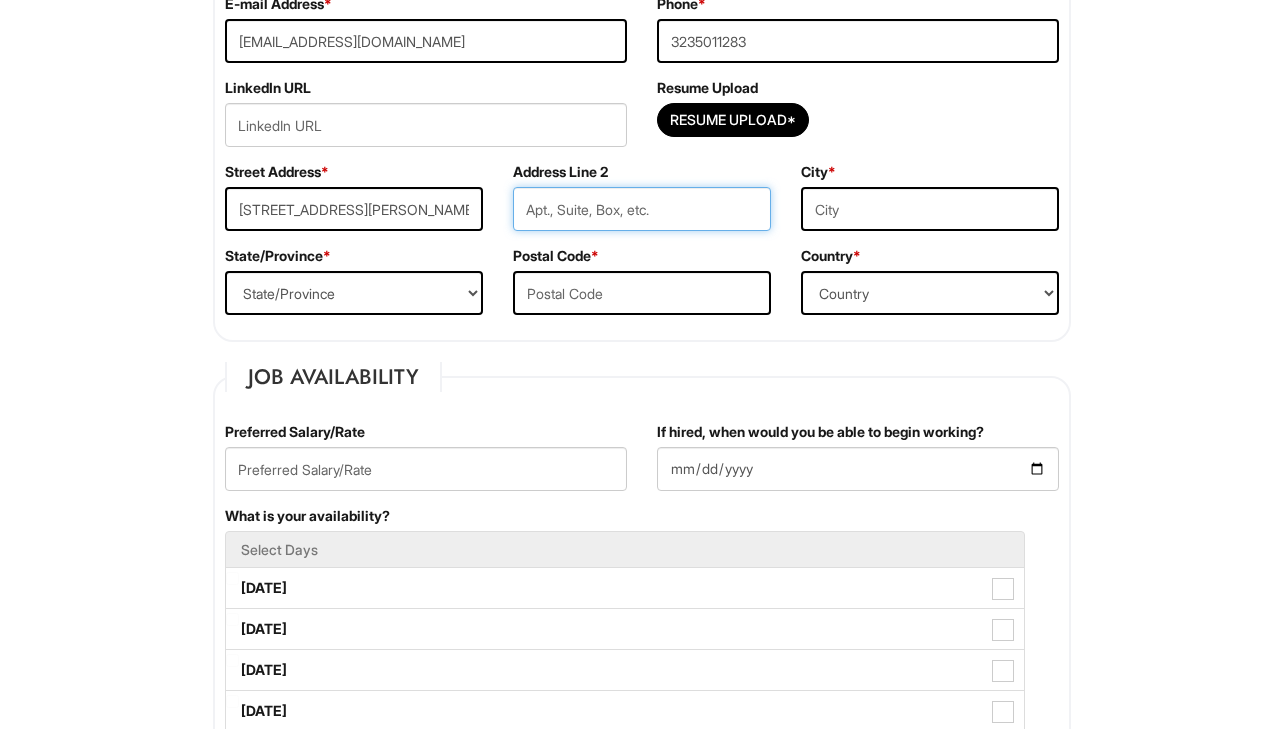 click at bounding box center [642, 209] 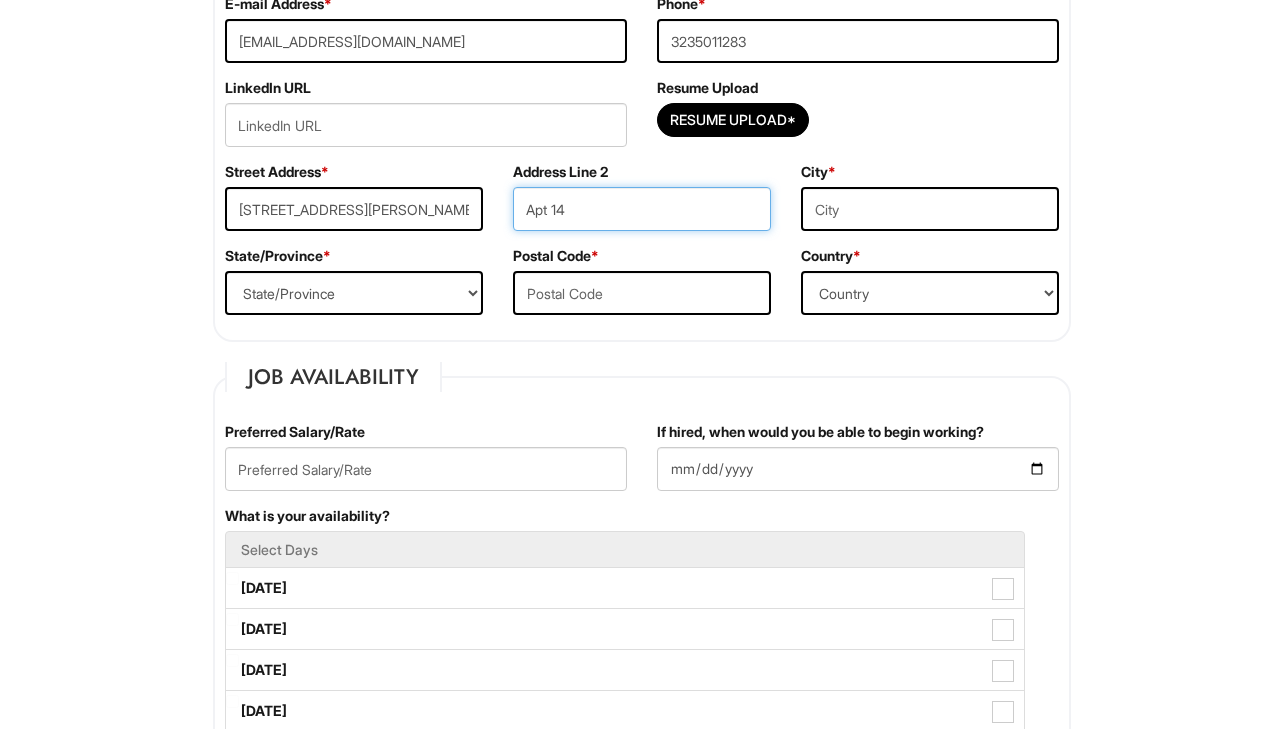 type on "Apt 14" 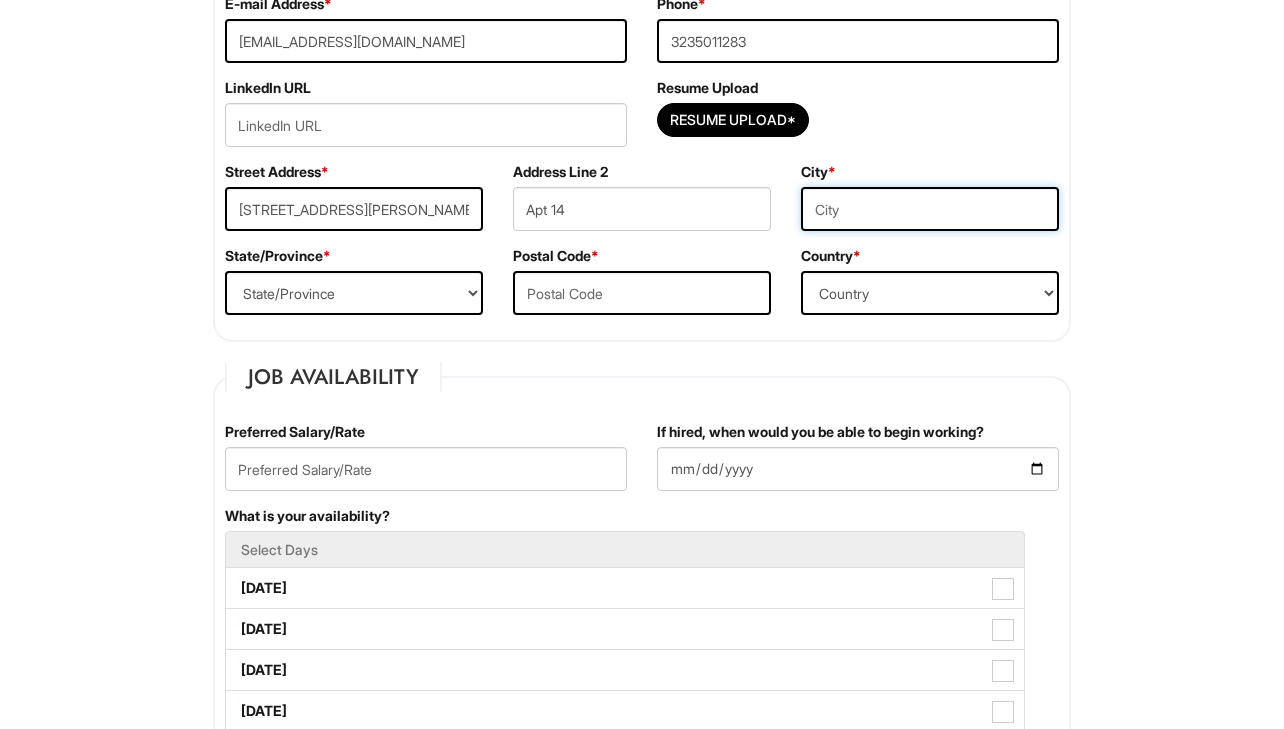 click at bounding box center [930, 209] 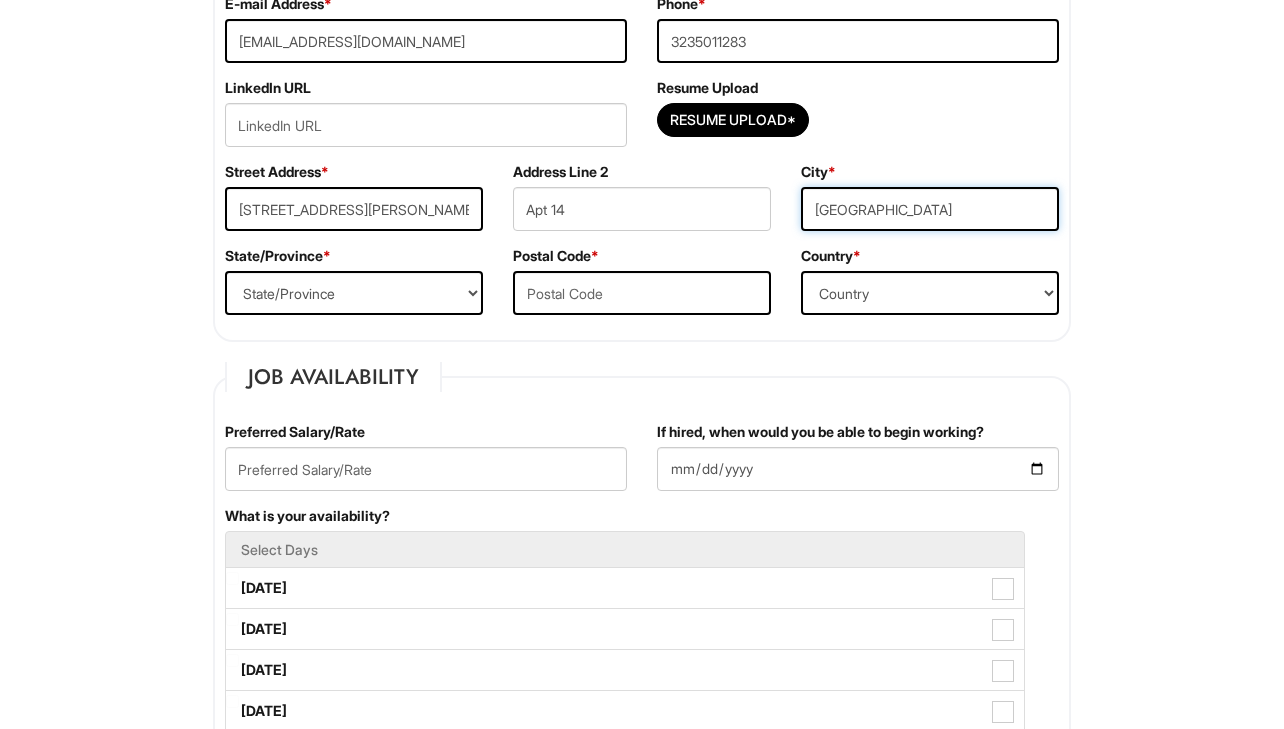 type on "[GEOGRAPHIC_DATA]" 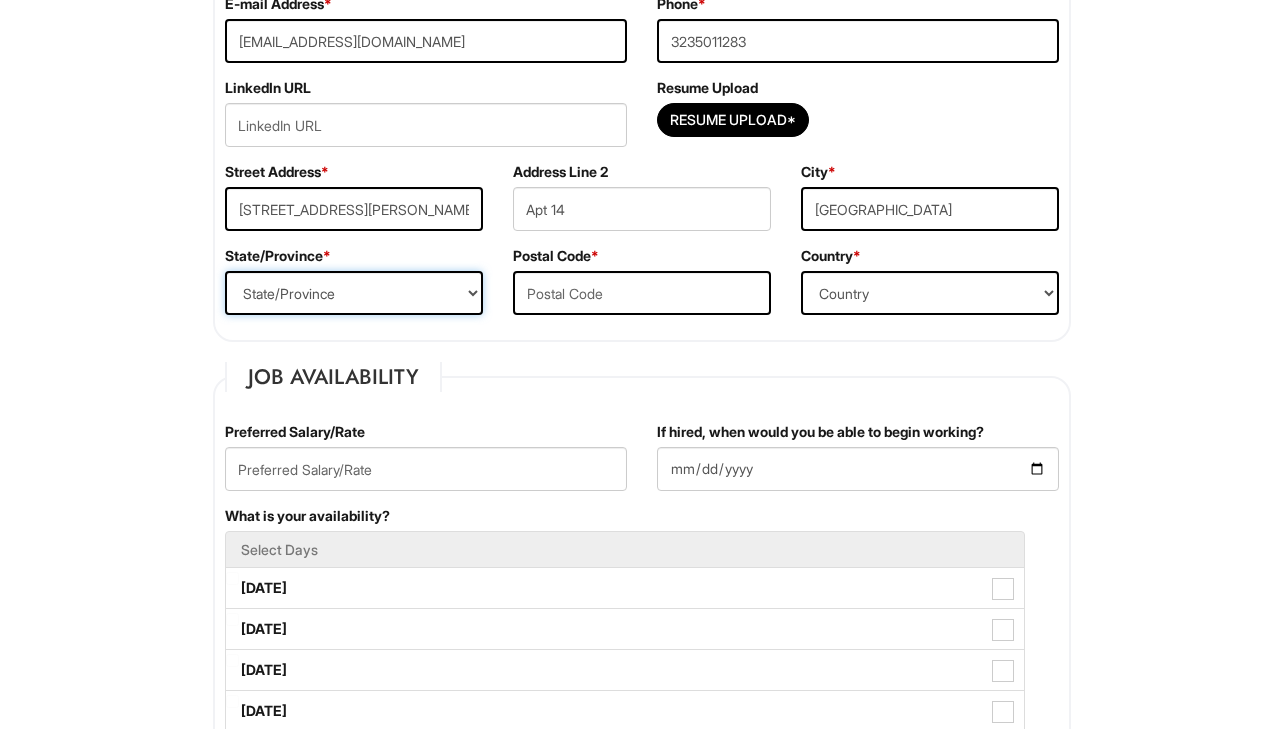 select on "CA" 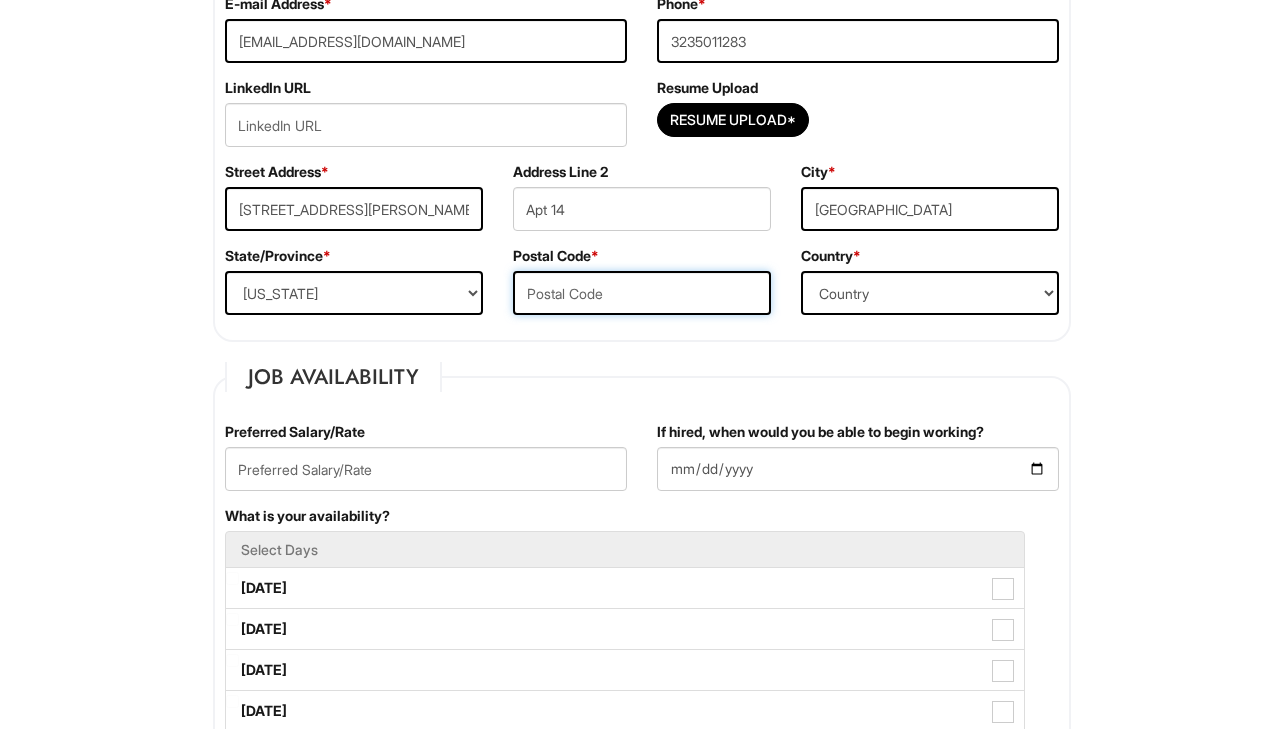 click at bounding box center [642, 293] 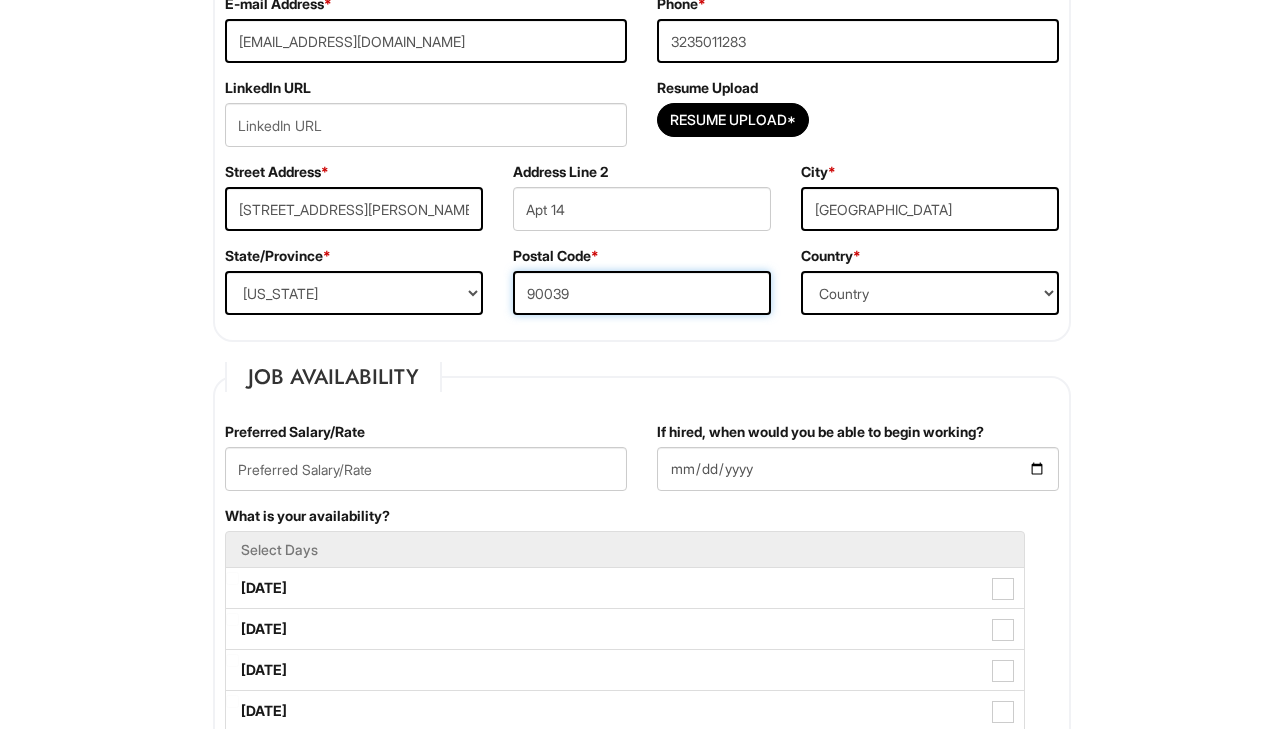 type on "90039" 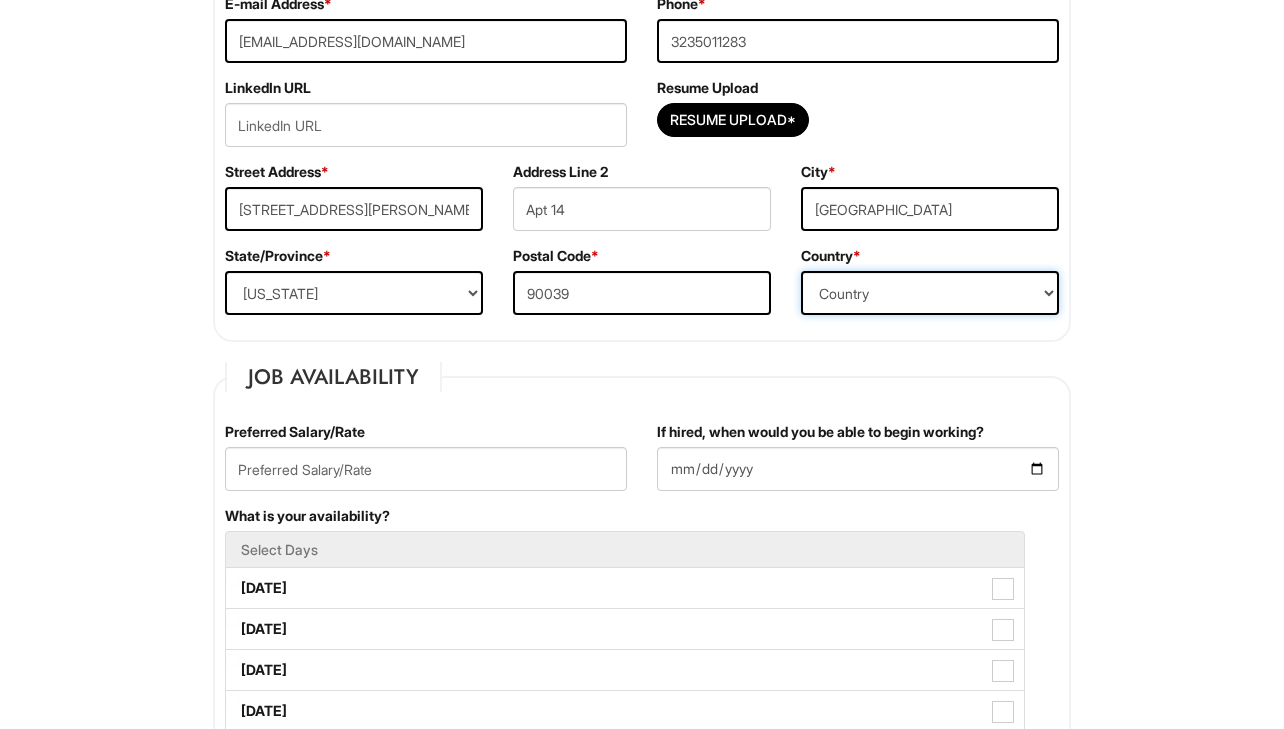 select on "[GEOGRAPHIC_DATA]" 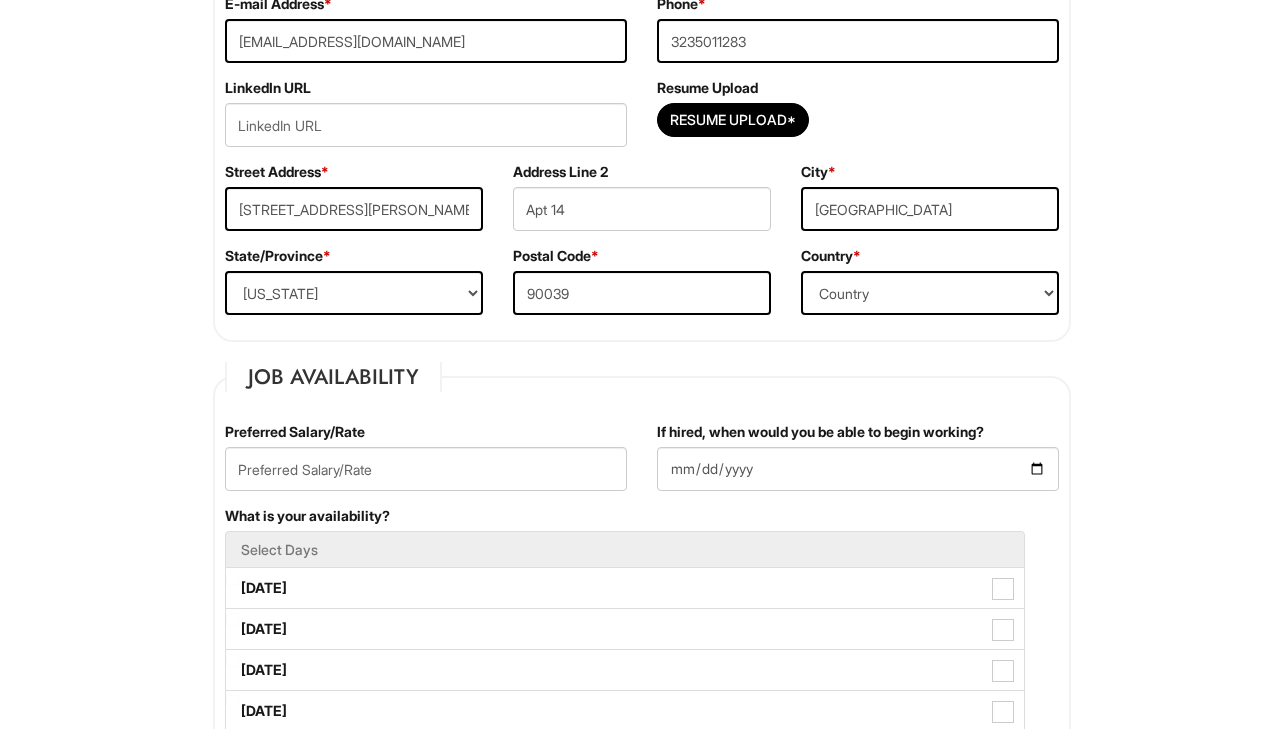 click on "Please Complete This Form 1 2 3 Client Advisor (Part-time), A|X Armani Exchange PLEASE COMPLETE ALL REQUIRED FIELDS
We are an Equal Opportunity Employer. All persons shall have the opportunity to be considered for employment without regard to their race, color, creed, religion, national origin, ancestry, citizenship status, age, disability, gender, sex, sexual orientation, veteran status, genetic information or any other characteristic protected by applicable federal, state or local laws. We will endeavor to make a reasonable accommodation to the known physical or mental limitations of a qualified applicant with a disability unless the accommodation would impose an undue hardship on the operation of our business. If you believe you require such assistance to complete this form or to participate in an interview, please let us know.
Personal Information
Last Name  *   [PERSON_NAME]
First Name  *   [GEOGRAPHIC_DATA]
Middle Name
E-mail Address  *   [EMAIL_ADDRESS][DOMAIN_NAME]
Phone  *   [PHONE_NUMBER]" at bounding box center (642, 1473) 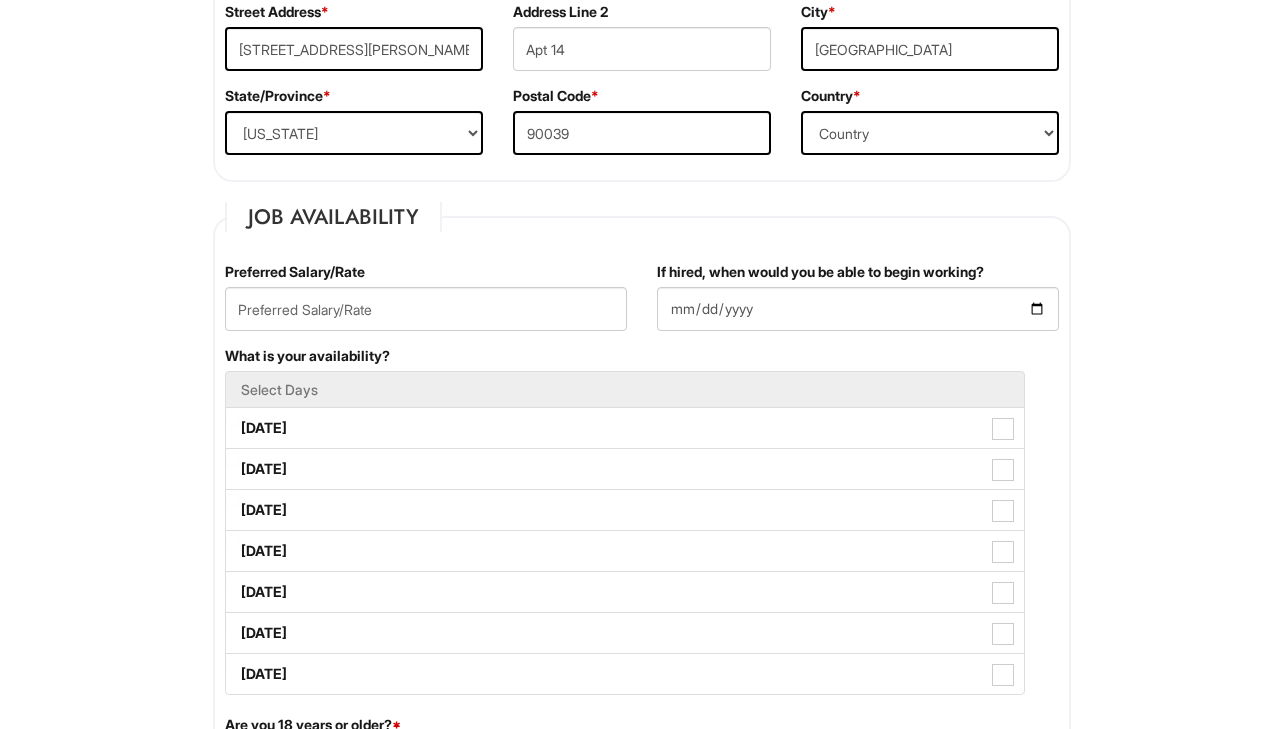 scroll, scrollTop: 680, scrollLeft: 0, axis: vertical 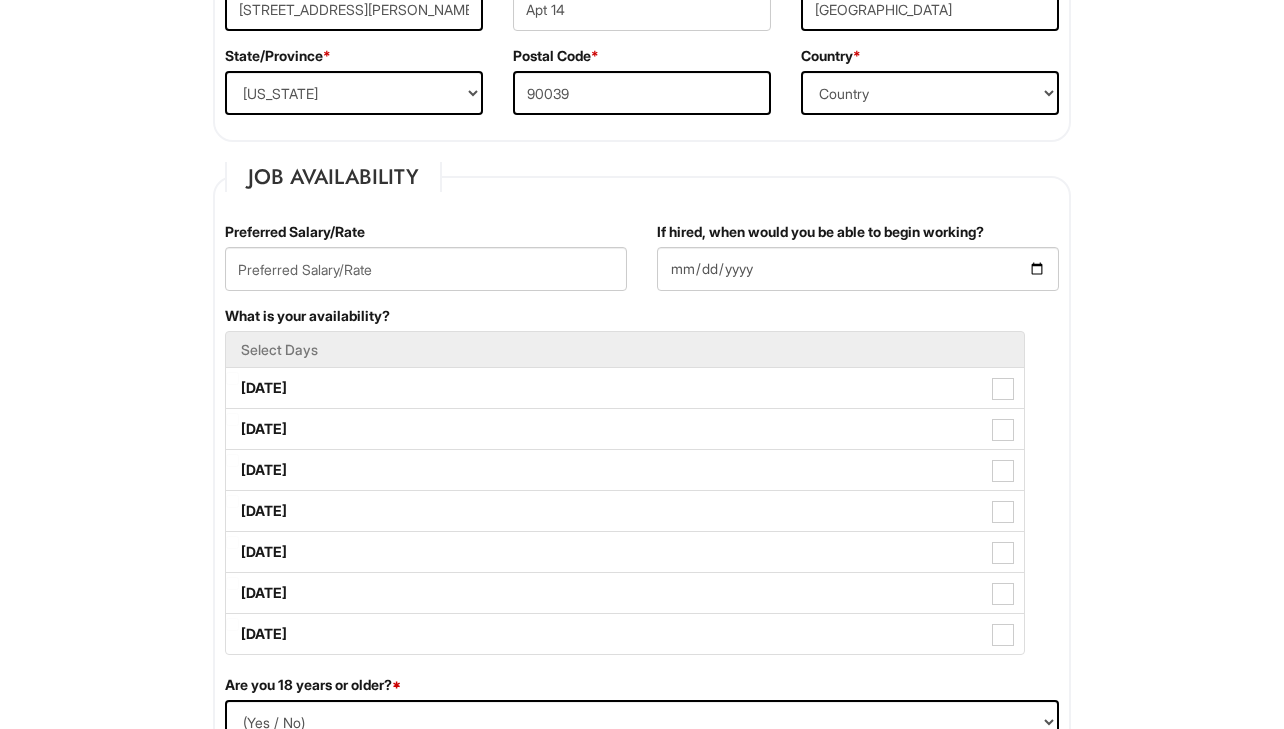 click on "Preferred Salary/Rate" at bounding box center [426, 264] 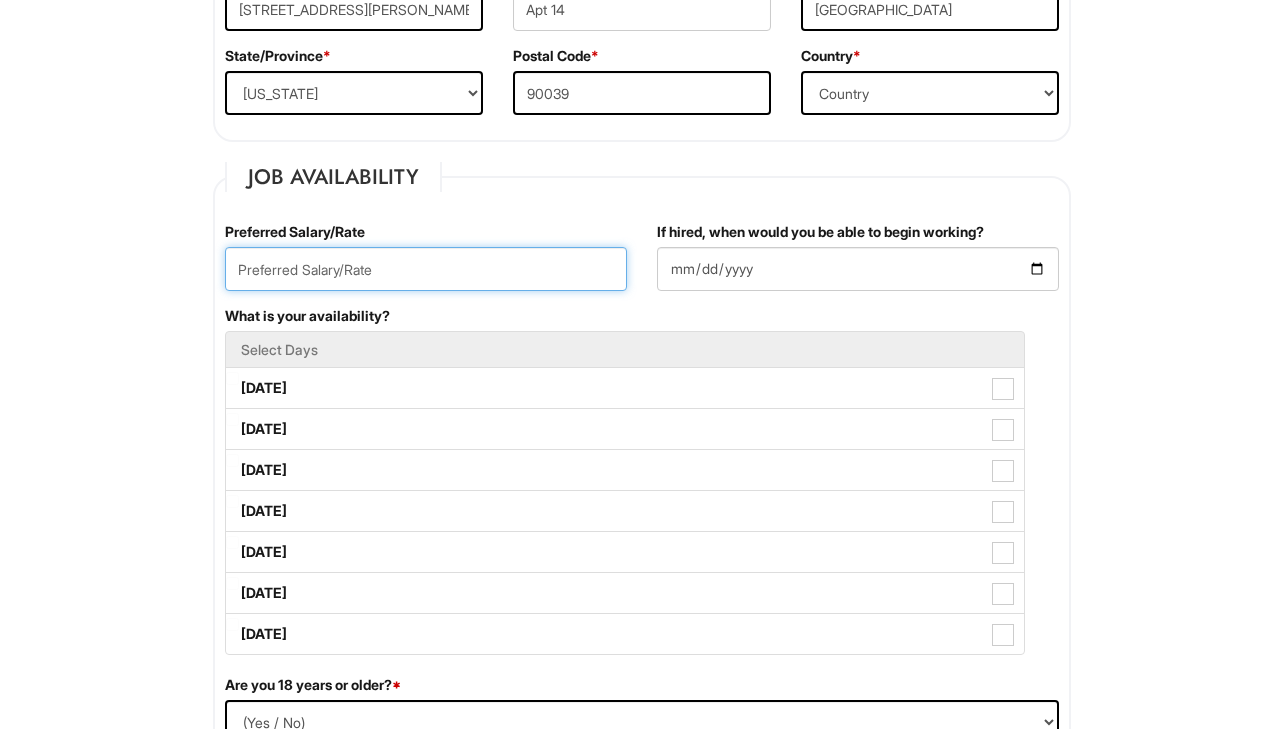 click at bounding box center (426, 269) 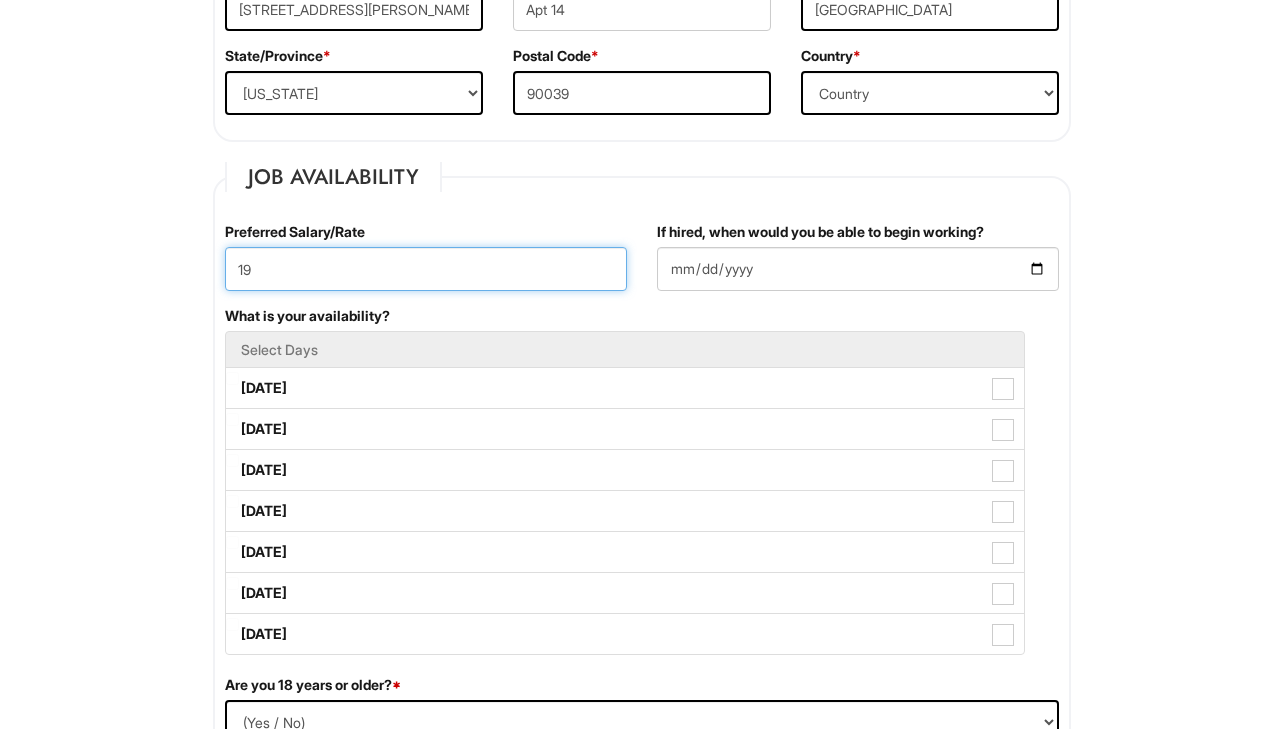 type on "1" 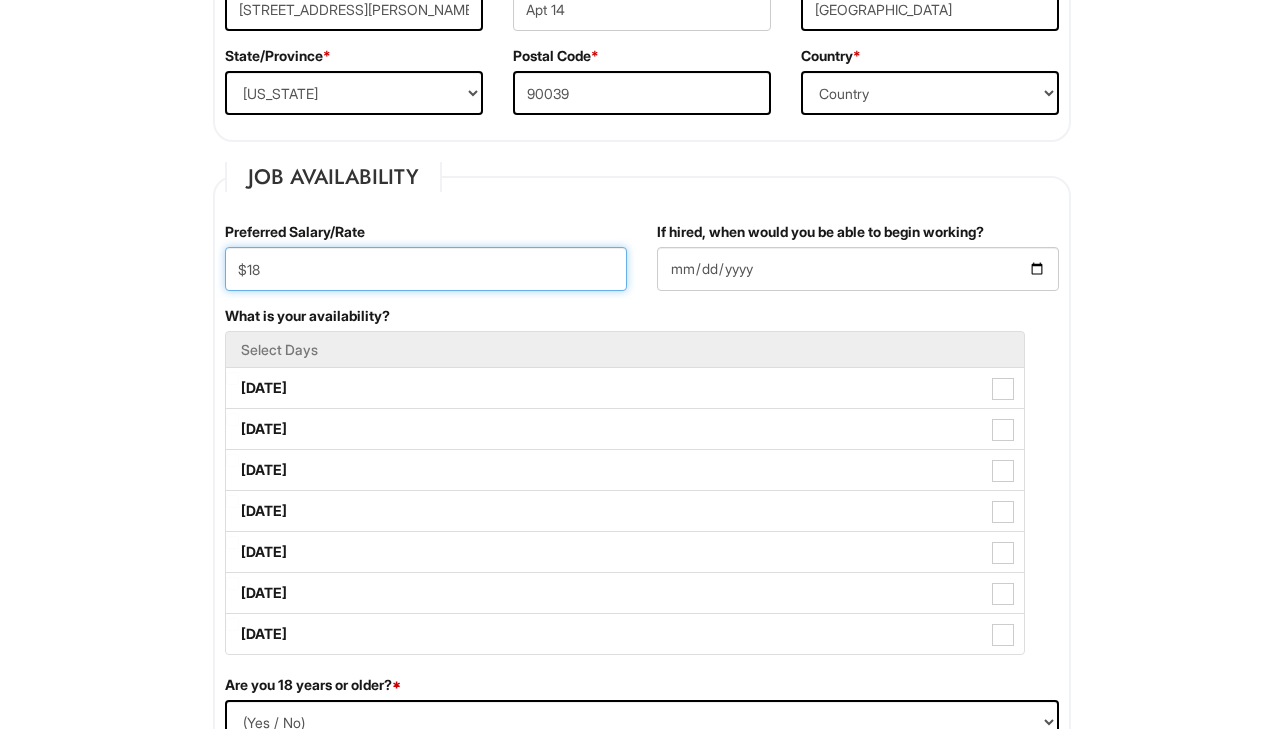type on "$18" 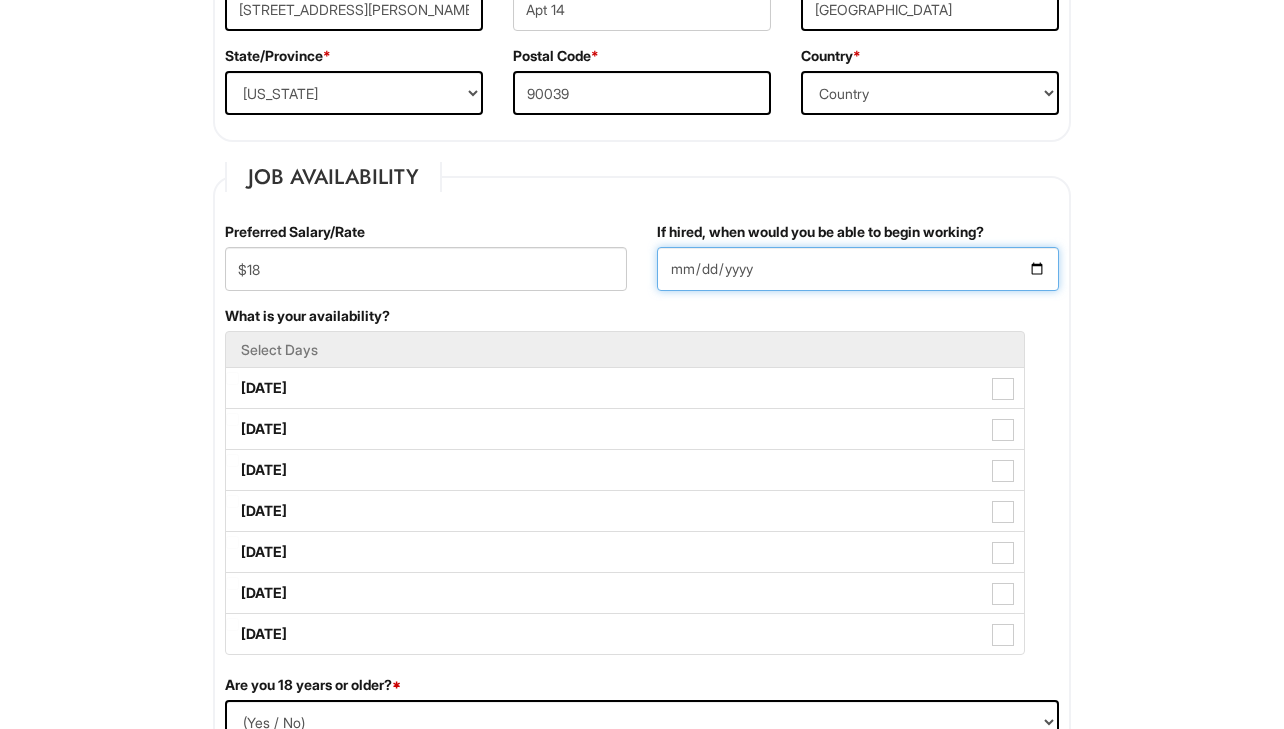 click on "If hired, when would you be able to begin working?" at bounding box center [858, 269] 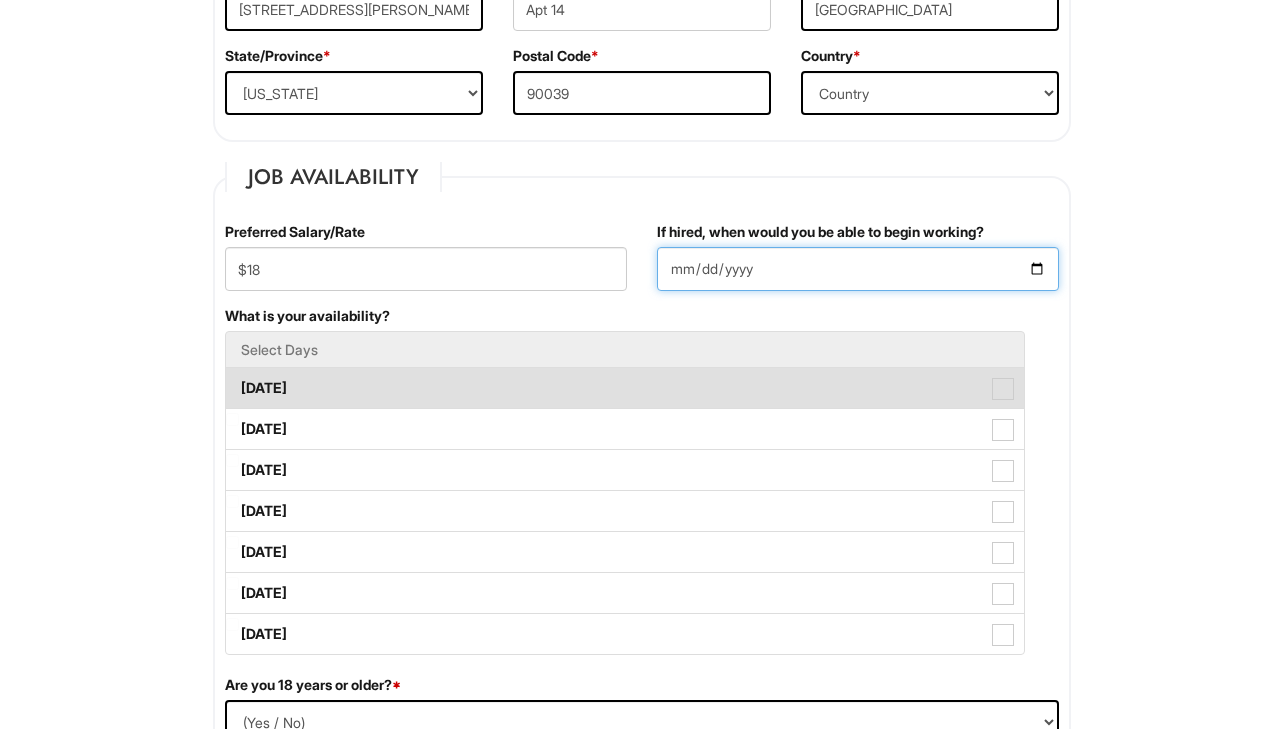 type on "[DATE]" 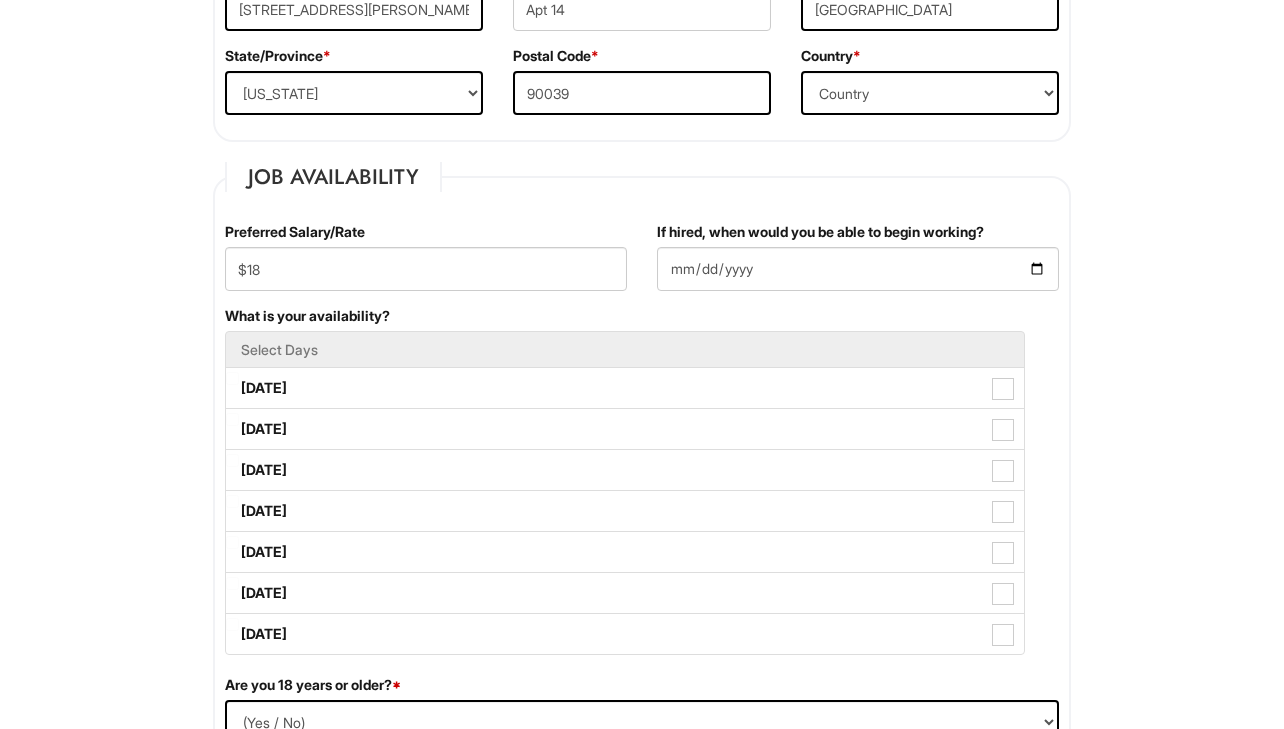 click on "If hired, when would you be able to begin working? [DATE]" at bounding box center [858, 264] 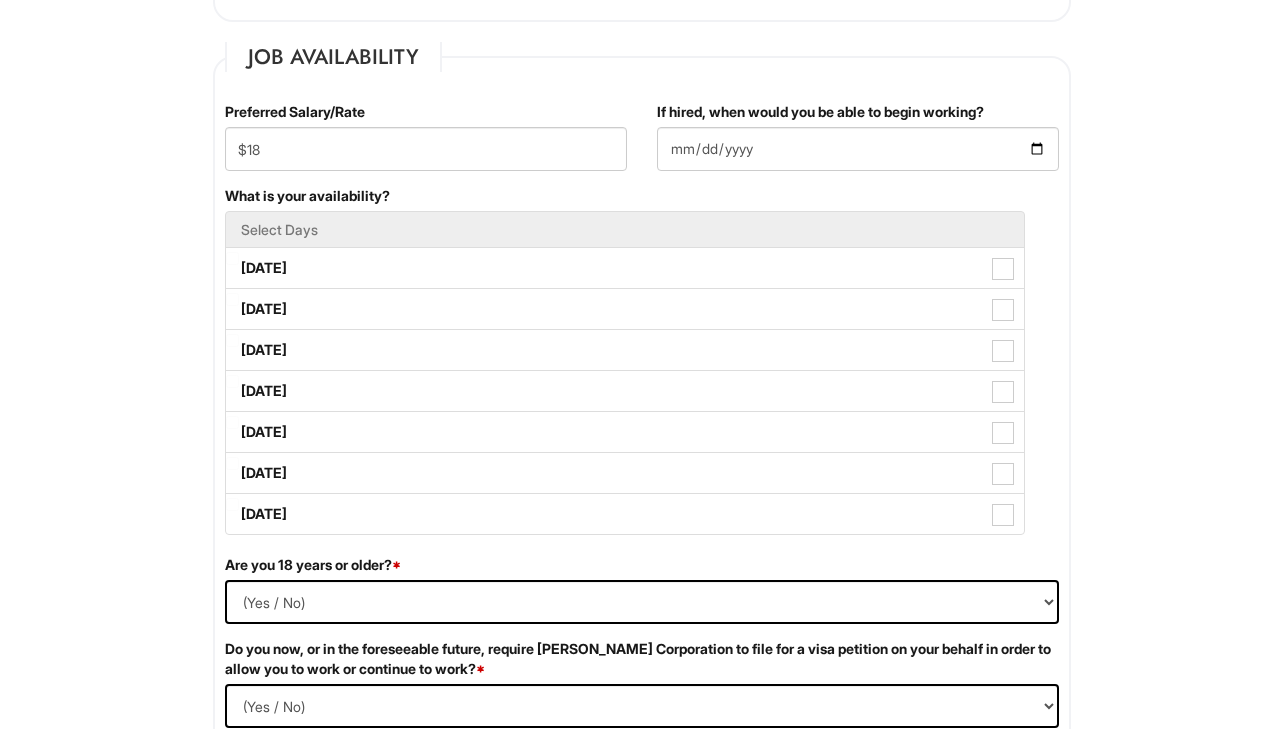 scroll, scrollTop: 840, scrollLeft: 0, axis: vertical 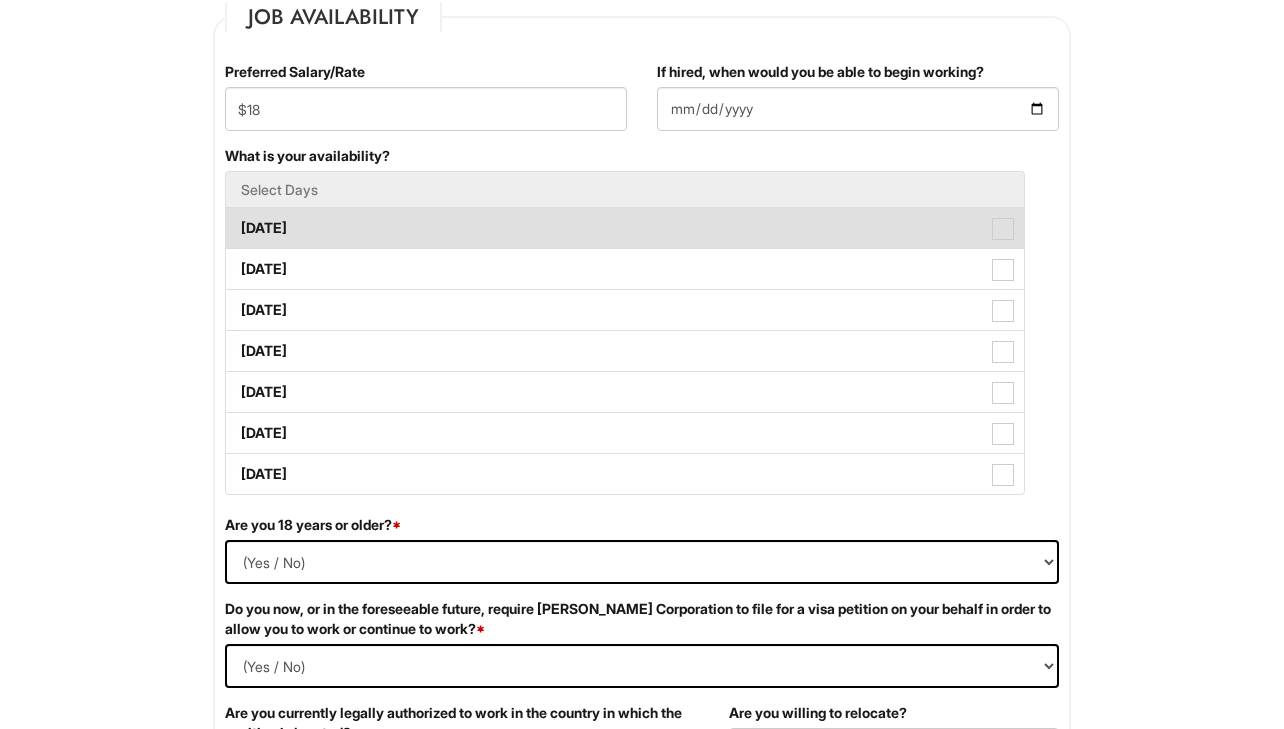click on "[DATE]" at bounding box center [625, 228] 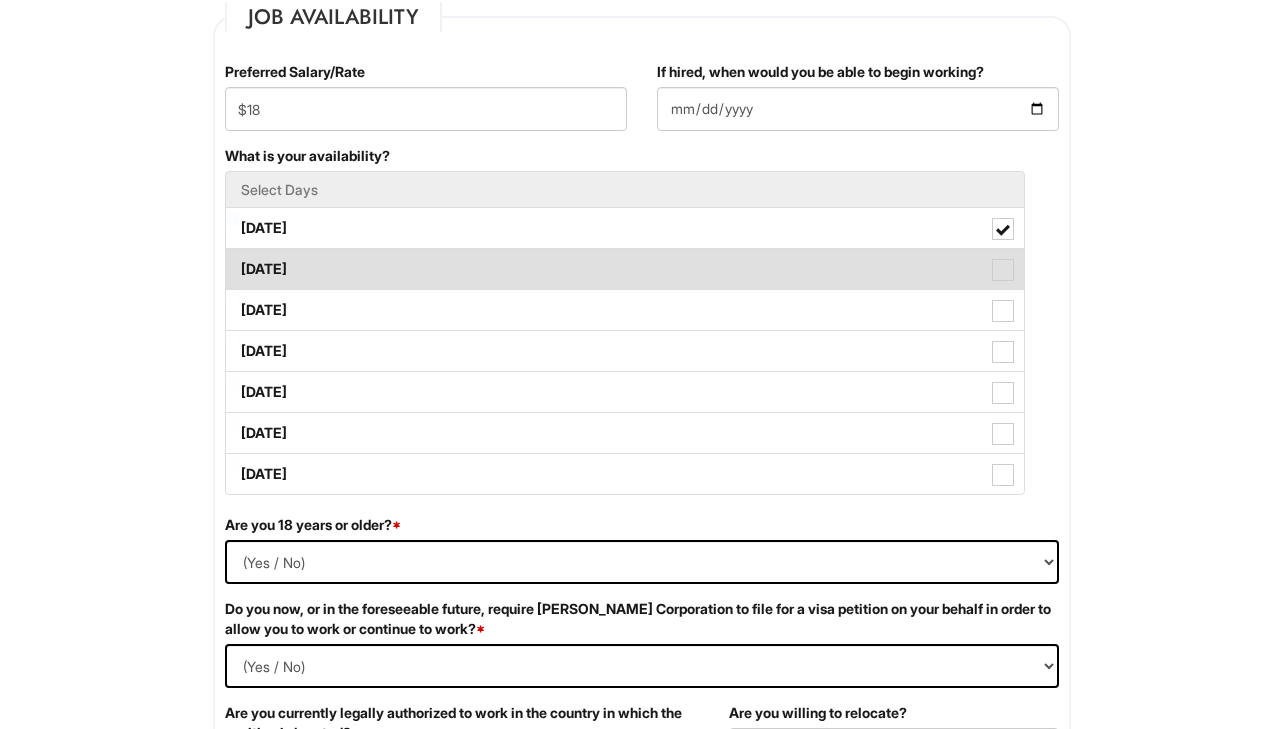 click on "[DATE]" at bounding box center [625, 269] 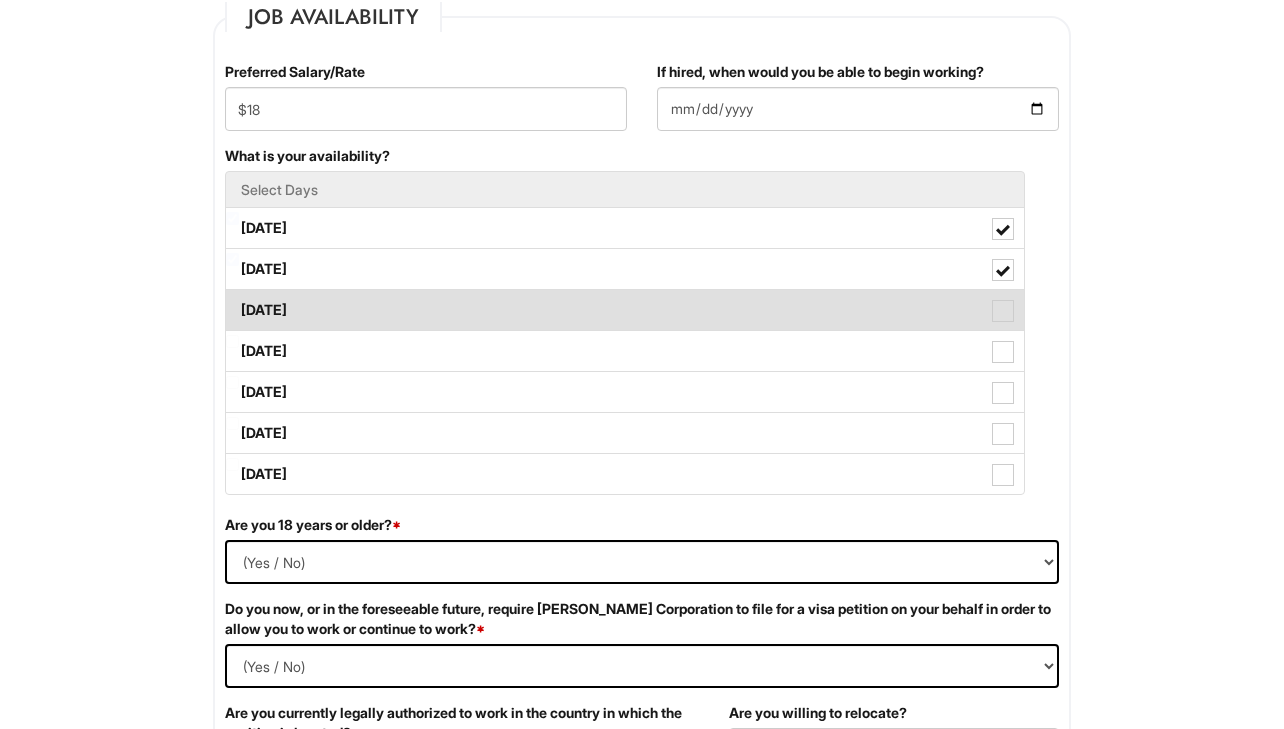 click at bounding box center (1003, 311) 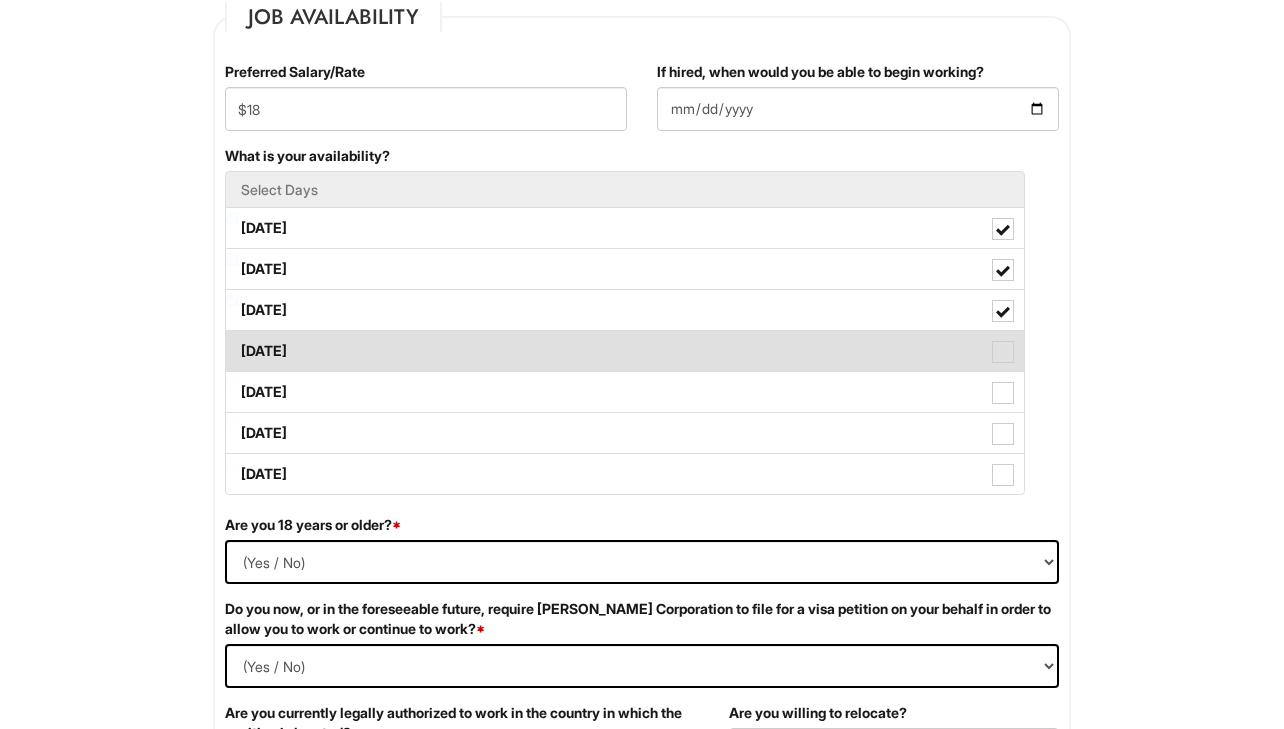 click at bounding box center (1003, 352) 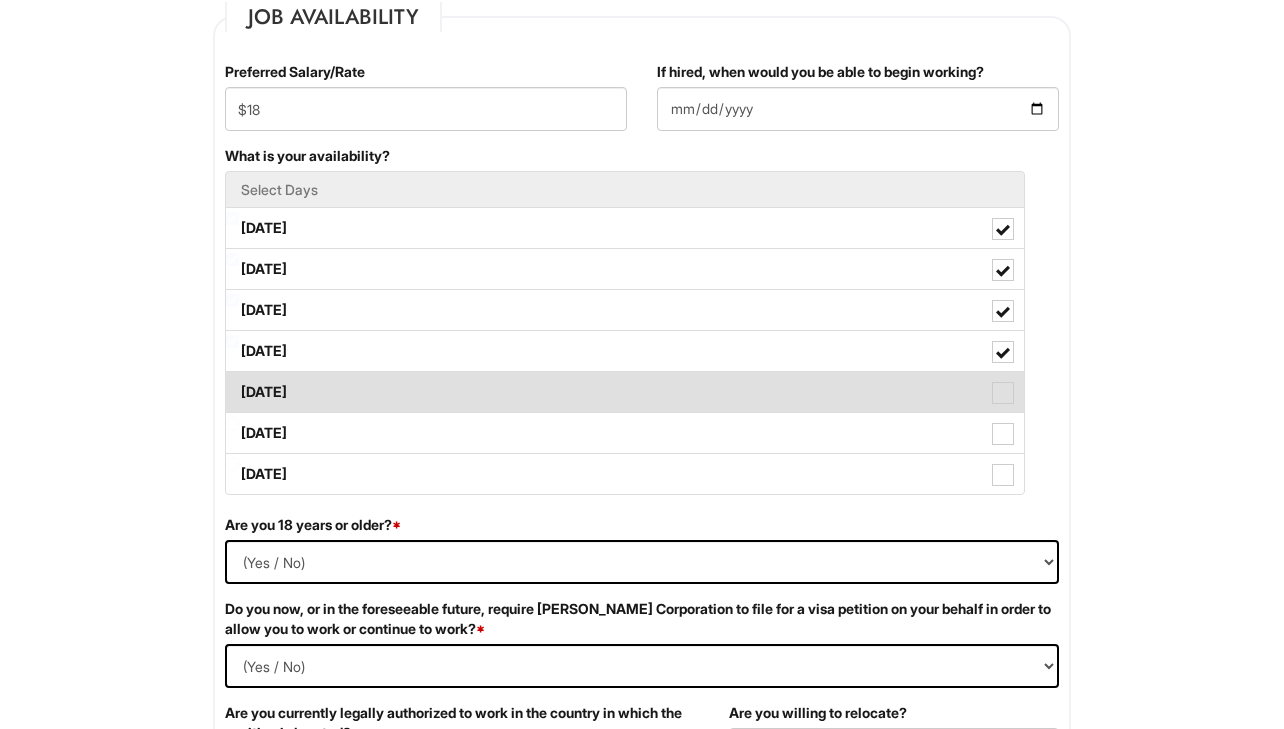 click at bounding box center (1003, 393) 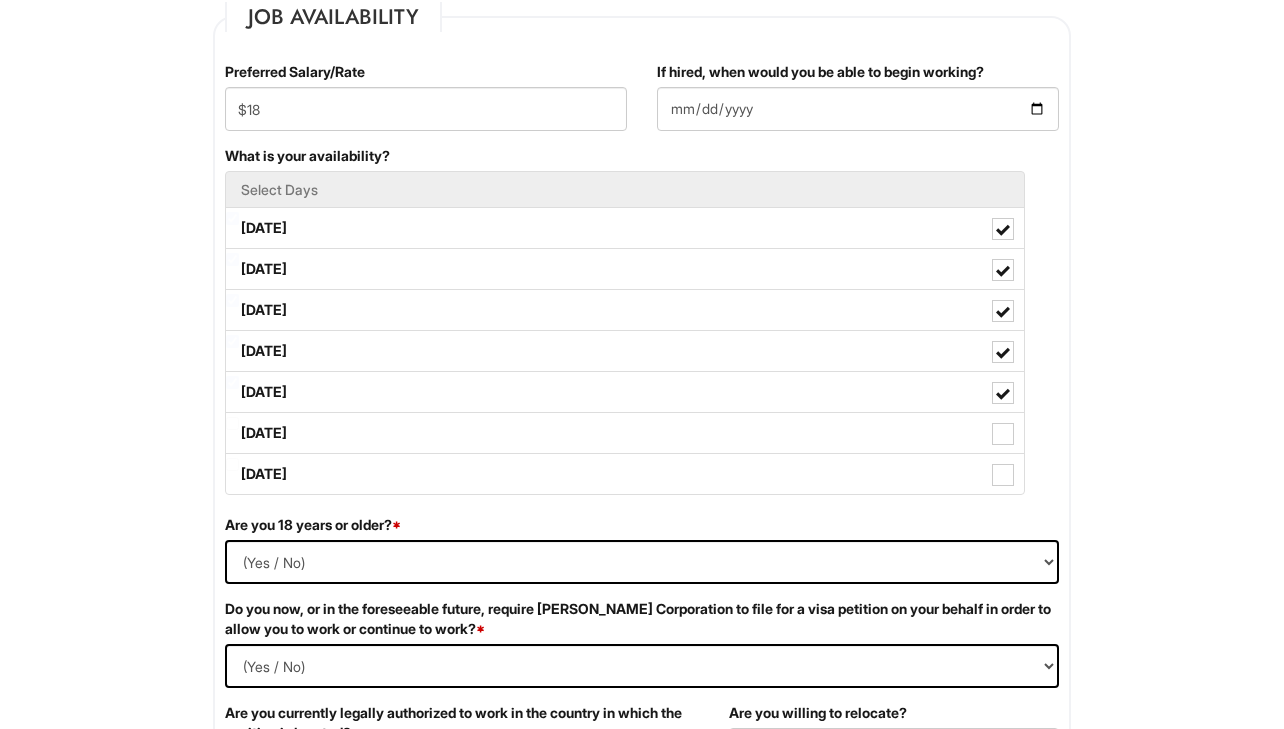 click on "Please Complete This Form 1 2 3 Client Advisor (Part-time), A|X Armani Exchange PLEASE COMPLETE ALL REQUIRED FIELDS
We are an Equal Opportunity Employer. All persons shall have the opportunity to be considered for employment without regard to their race, color, creed, religion, national origin, ancestry, citizenship status, age, disability, gender, sex, sexual orientation, veteran status, genetic information or any other characteristic protected by applicable federal, state or local laws. We will endeavor to make a reasonable accommodation to the known physical or mental limitations of a qualified applicant with a disability unless the accommodation would impose an undue hardship on the operation of our business. If you believe you require such assistance to complete this form or to participate in an interview, please let us know.
Personal Information
Last Name  *   [PERSON_NAME]
First Name  *   [GEOGRAPHIC_DATA]
Middle Name
E-mail Address  *   [EMAIL_ADDRESS][DOMAIN_NAME]
Phone  *   [PHONE_NUMBER]" at bounding box center [642, 1113] 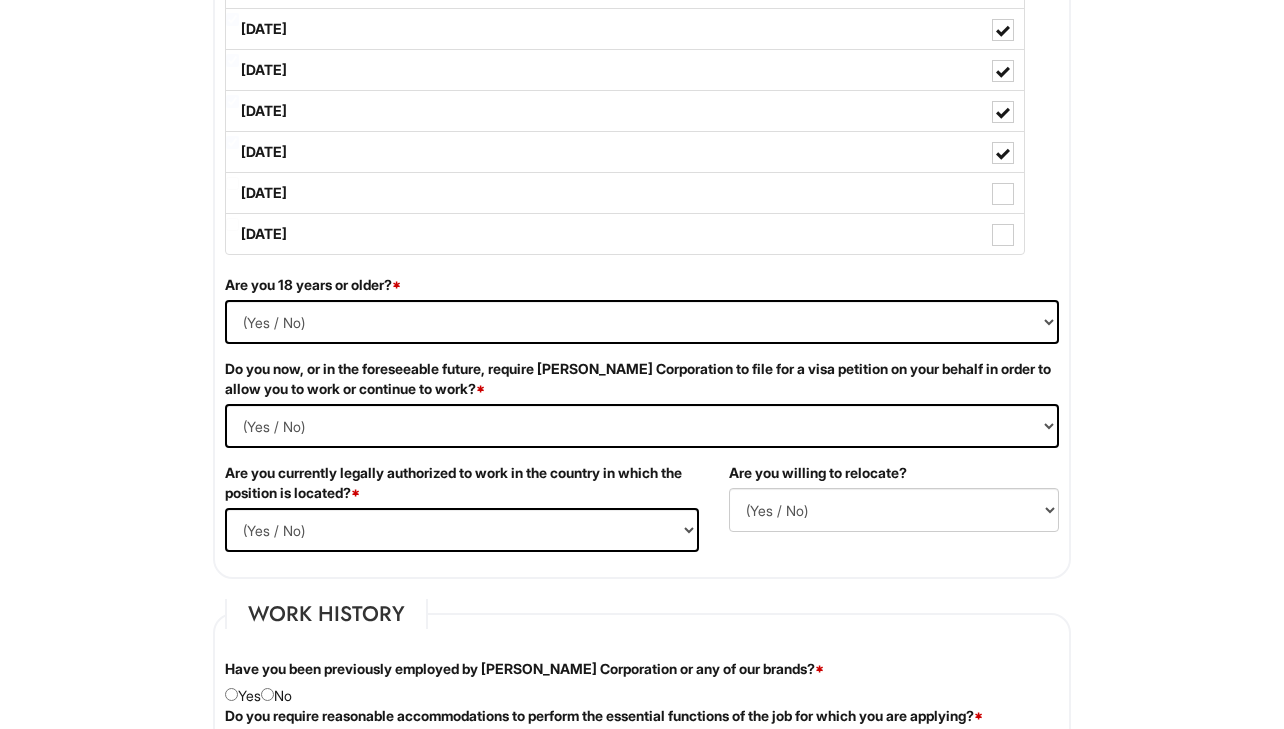 scroll, scrollTop: 1200, scrollLeft: 0, axis: vertical 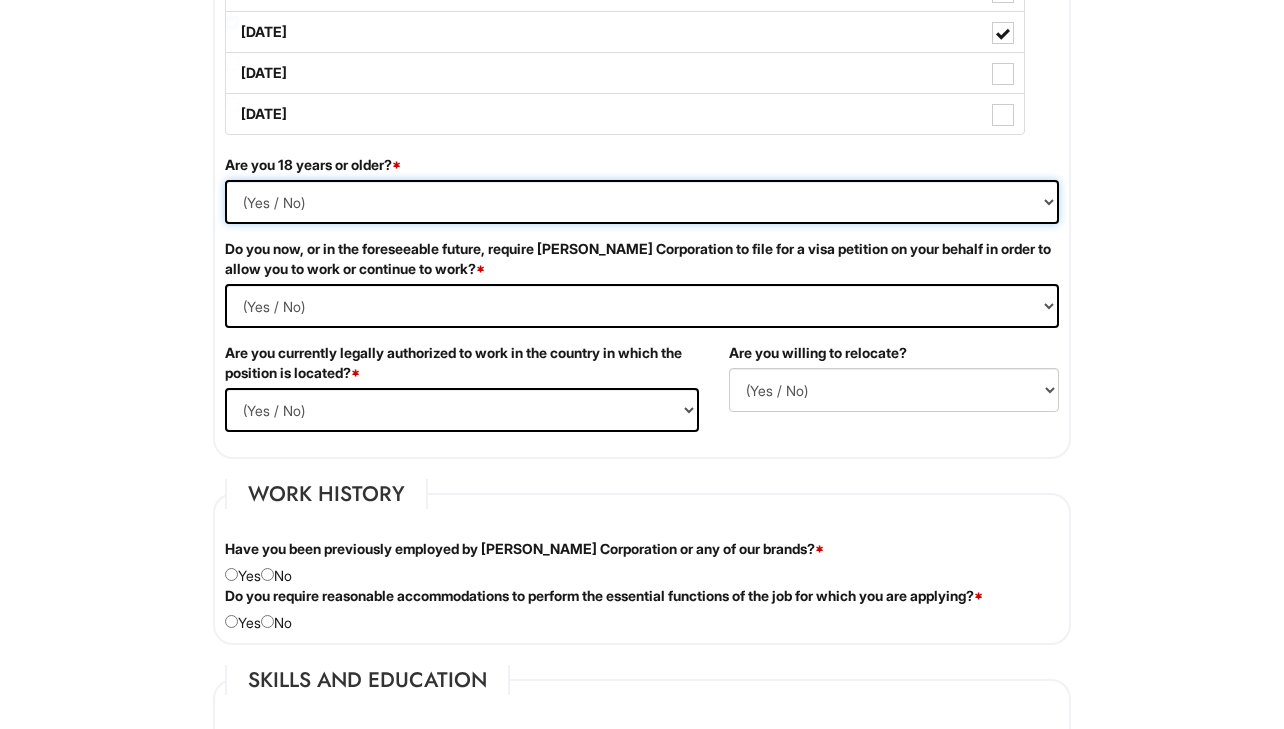 select on "Yes" 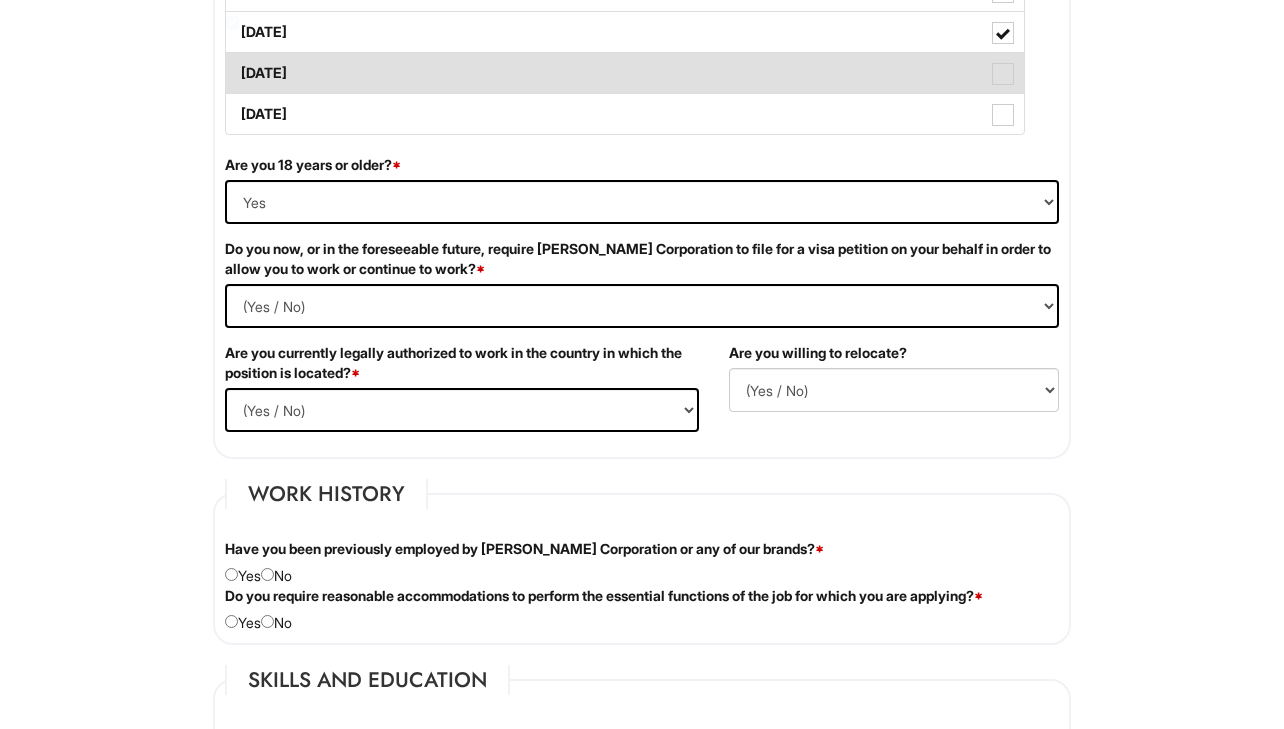 click on "[DATE]" at bounding box center [625, 73] 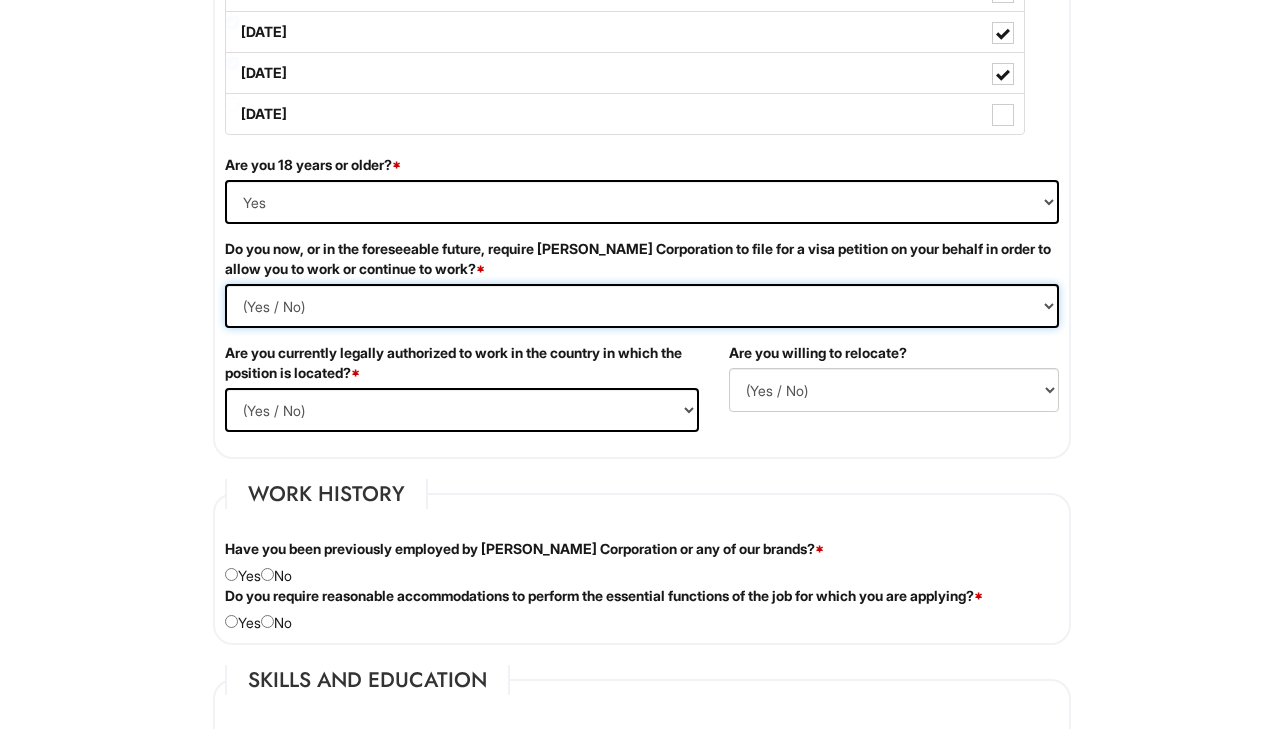 select on "No" 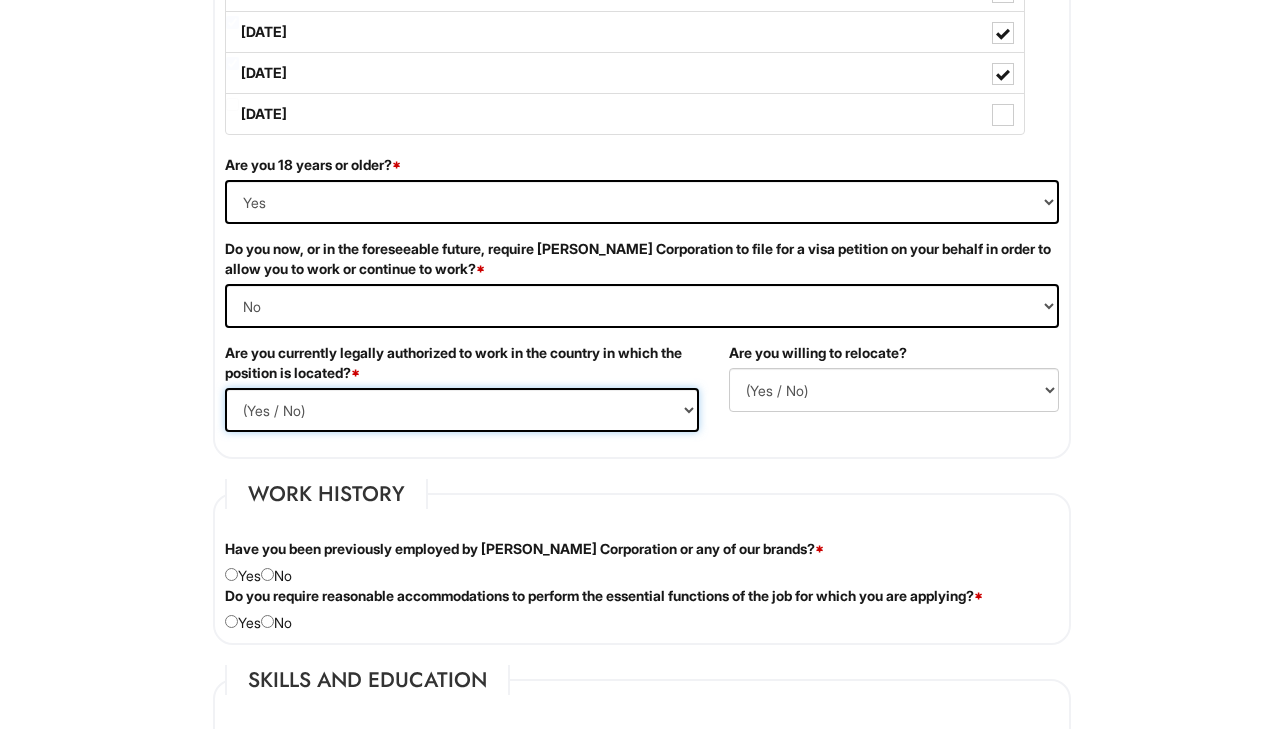 select on "Yes" 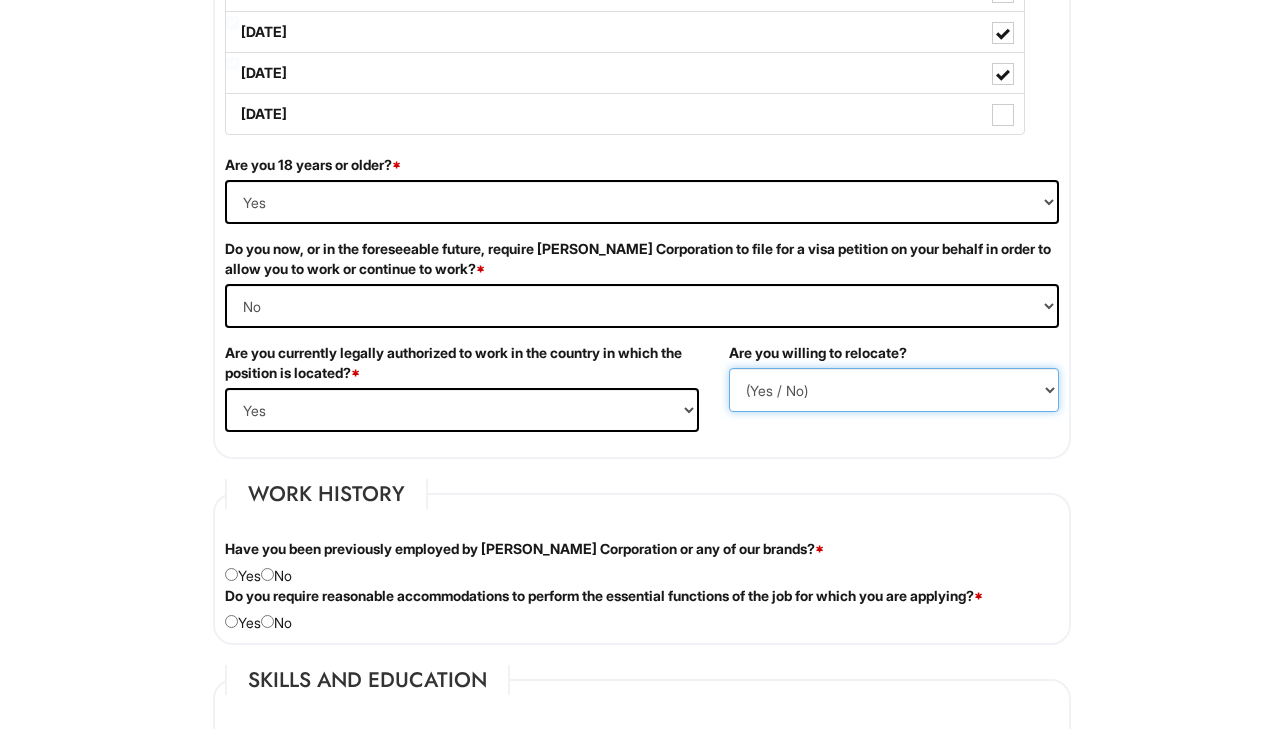 select on "Y" 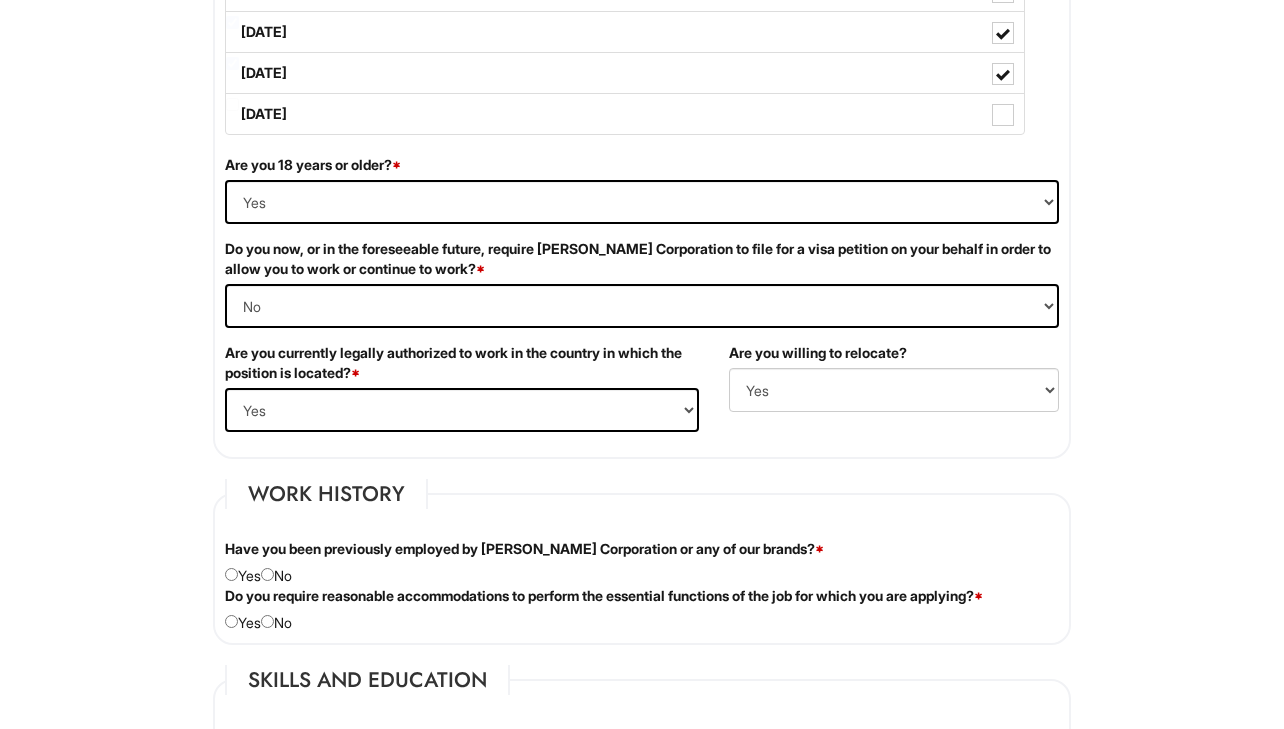 click on "Please Complete This Form 1 2 3 Client Advisor (Part-time), A|X Armani Exchange PLEASE COMPLETE ALL REQUIRED FIELDS
We are an Equal Opportunity Employer. All persons shall have the opportunity to be considered for employment without regard to their race, color, creed, religion, national origin, ancestry, citizenship status, age, disability, gender, sex, sexual orientation, veteran status, genetic information or any other characteristic protected by applicable federal, state or local laws. We will endeavor to make a reasonable accommodation to the known physical or mental limitations of a qualified applicant with a disability unless the accommodation would impose an undue hardship on the operation of our business. If you believe you require such assistance to complete this form or to participate in an interview, please let us know.
Personal Information
Last Name  *   [PERSON_NAME]
First Name  *   [GEOGRAPHIC_DATA]
Middle Name
E-mail Address  *   [EMAIL_ADDRESS][DOMAIN_NAME]
Phone  *   [PHONE_NUMBER]" at bounding box center [642, 753] 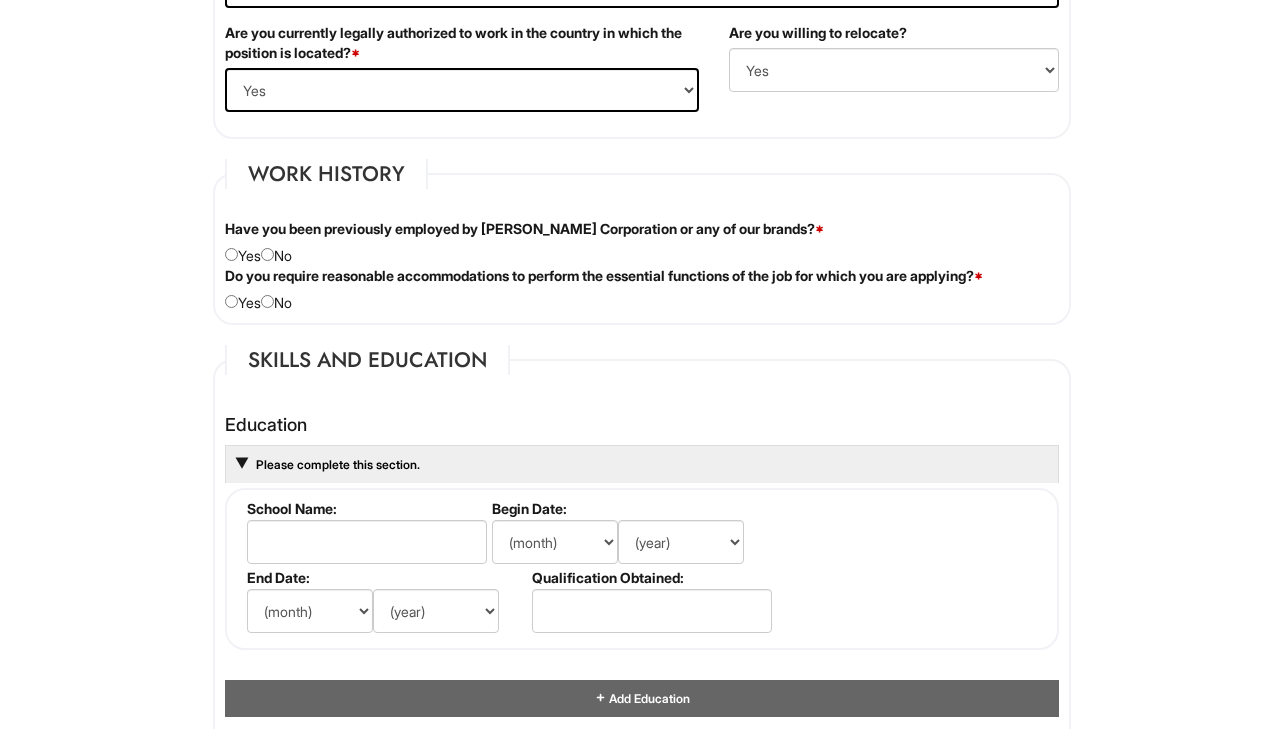 scroll, scrollTop: 1600, scrollLeft: 0, axis: vertical 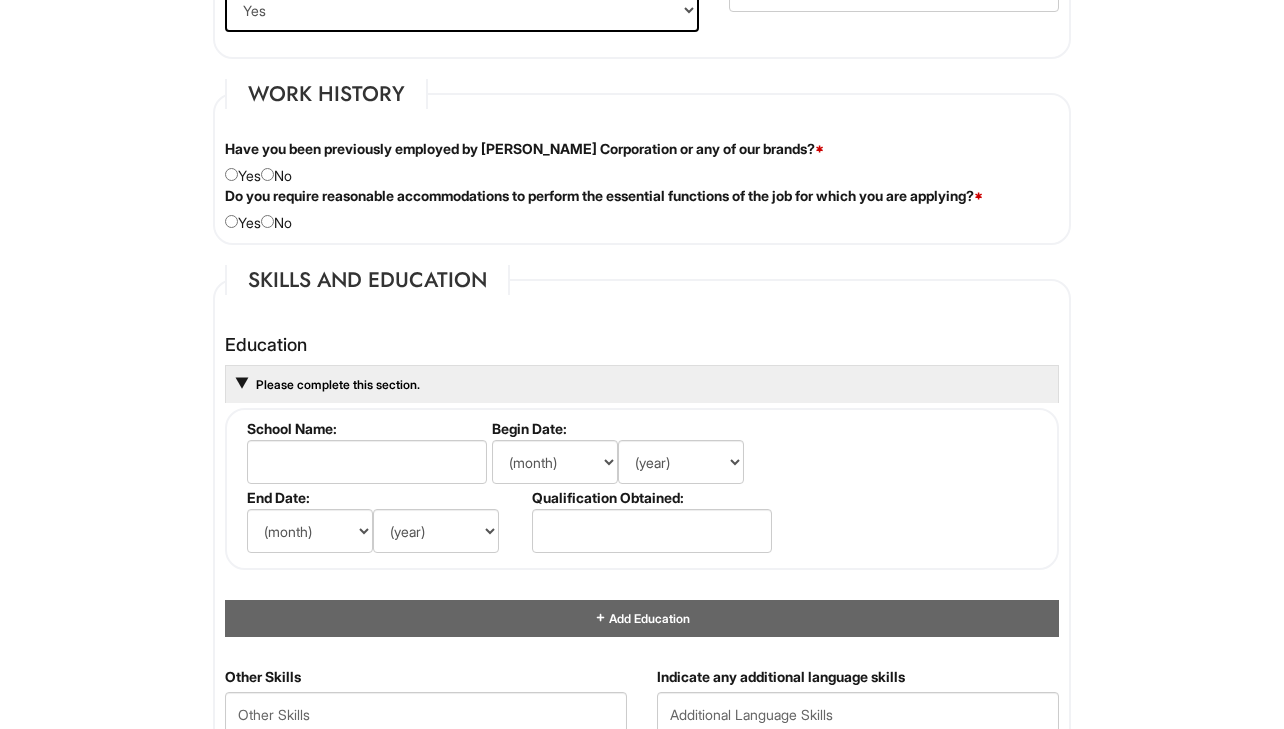 click on "Have you been previously employed by [PERSON_NAME] Corporation or any of our brands? *    Yes   No" at bounding box center [642, 162] 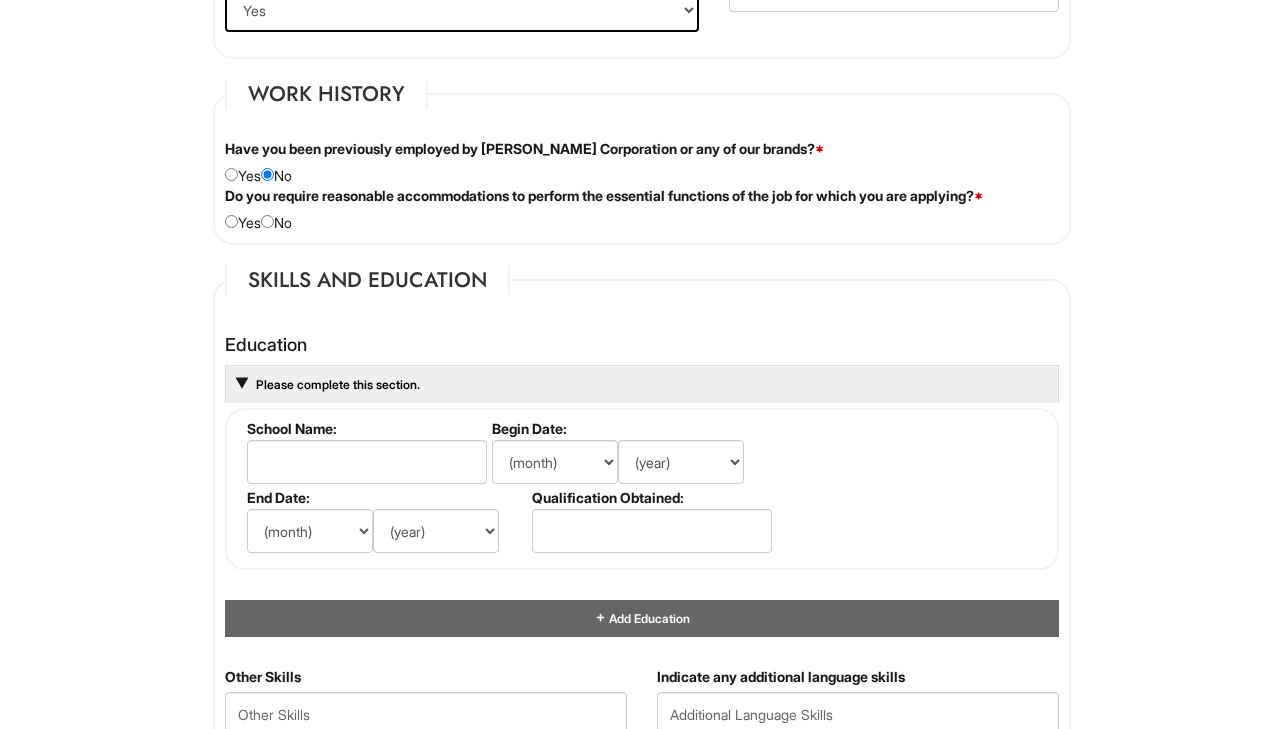 click at bounding box center (267, 221) 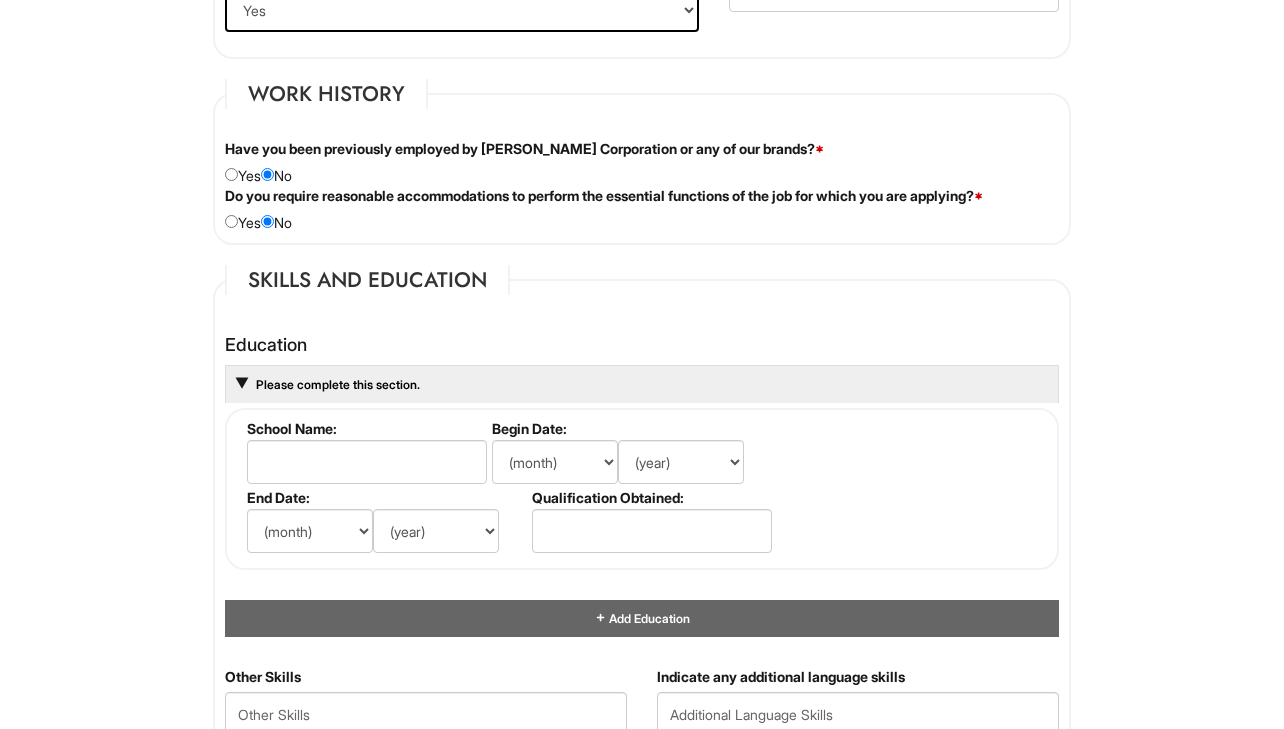 click on "Education" at bounding box center [642, 345] 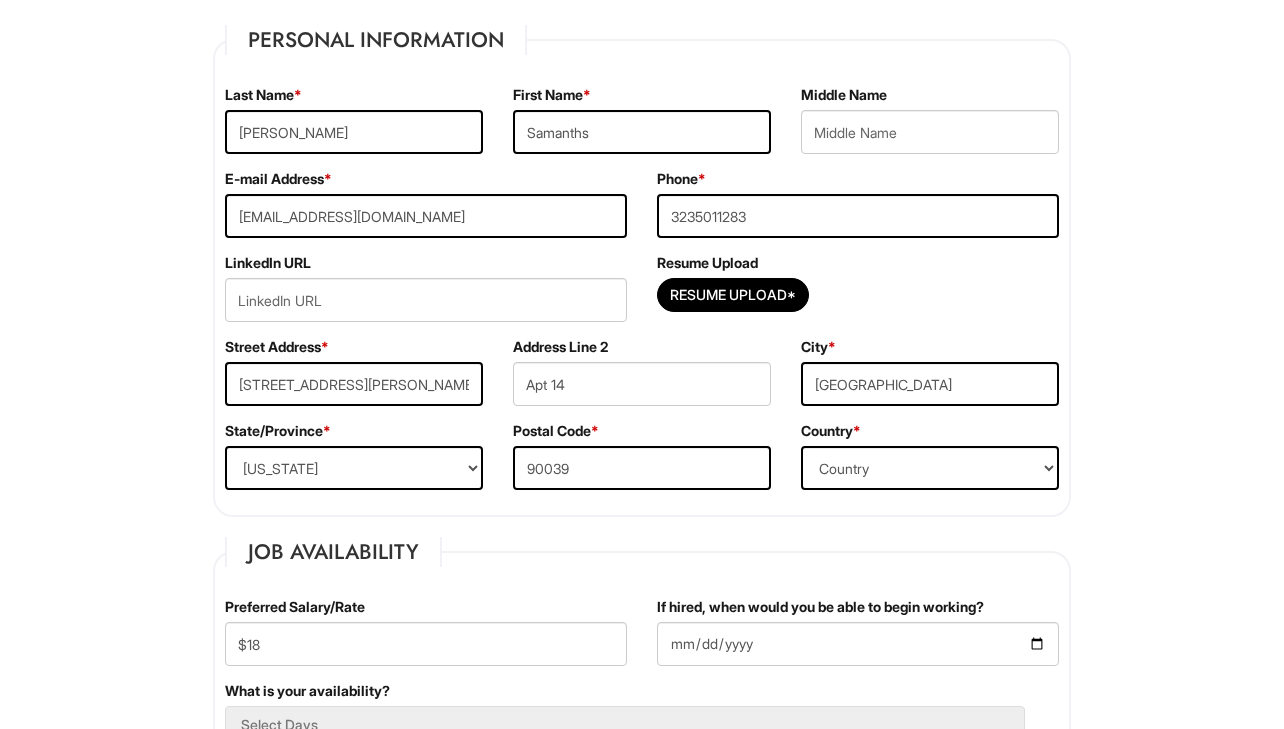 scroll, scrollTop: 311, scrollLeft: 0, axis: vertical 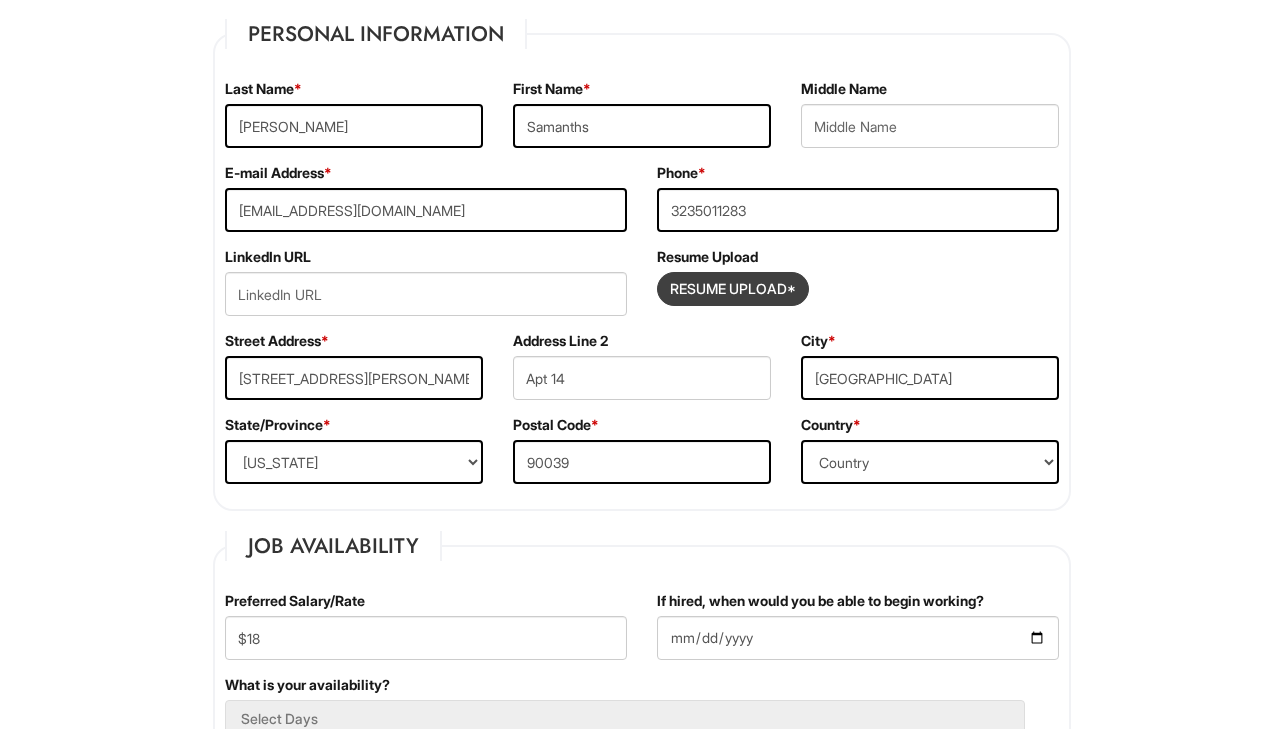 click at bounding box center [733, 289] 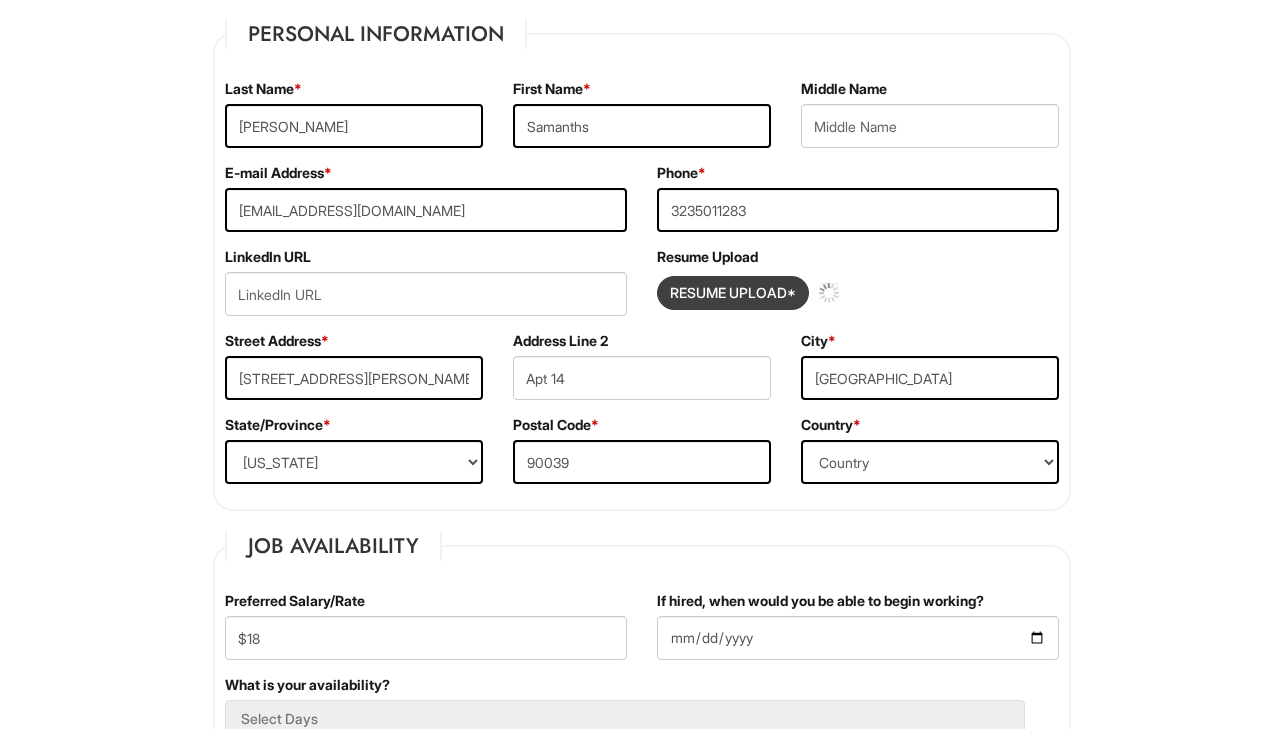 type 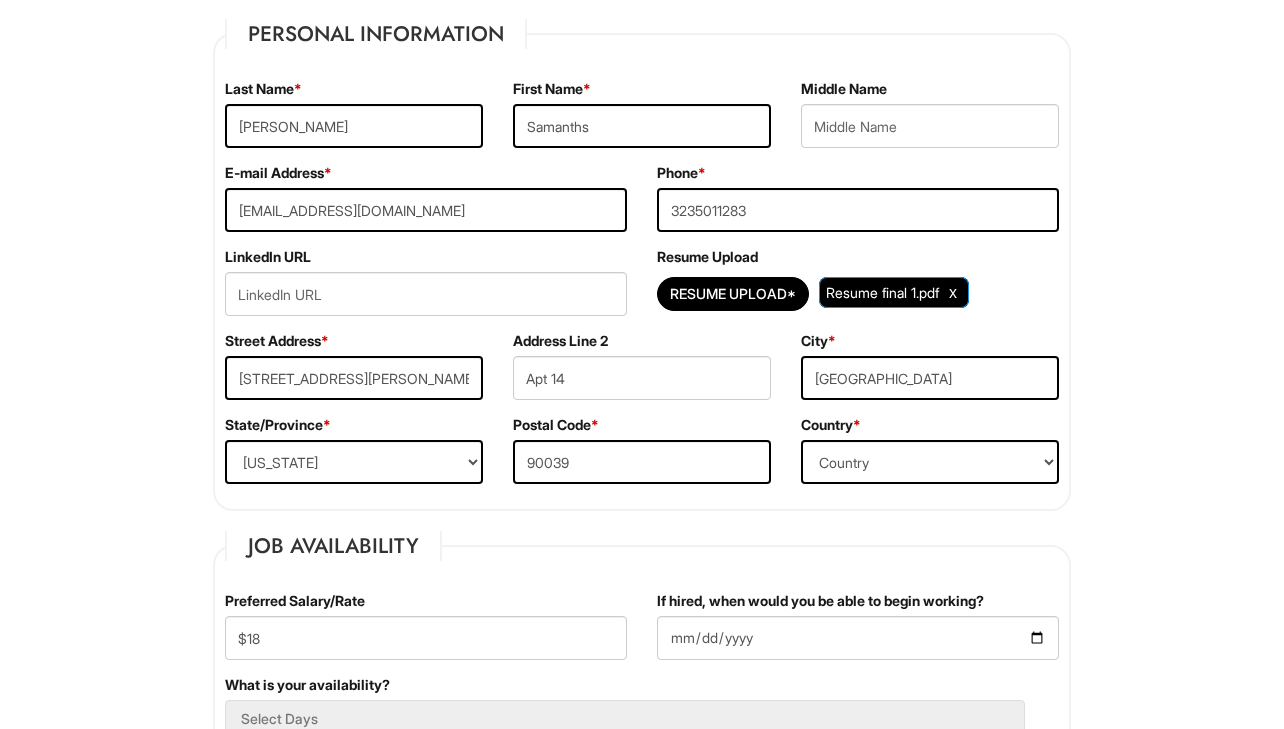 click on "Please Complete This Form 1 2 3 Client Advisor (Part-time), A|X Armani Exchange PLEASE COMPLETE ALL REQUIRED FIELDS
We are an Equal Opportunity Employer. All persons shall have the opportunity to be considered for employment without regard to their race, color, creed, religion, national origin, ancestry, citizenship status, age, disability, gender, sex, sexual orientation, veteran status, genetic information or any other characteristic protected by applicable federal, state or local laws. We will endeavor to make a reasonable accommodation to the known physical or mental limitations of a qualified applicant with a disability unless the accommodation would impose an undue hardship on the operation of our business. If you believe you require such assistance to complete this form or to participate in an interview, please let us know.
Personal Information
Last Name  *   [PERSON_NAME]
First Name  *   [GEOGRAPHIC_DATA]
Middle Name
E-mail Address  *   [EMAIL_ADDRESS][DOMAIN_NAME]
Phone  *   [PHONE_NUMBER]" at bounding box center [642, 1642] 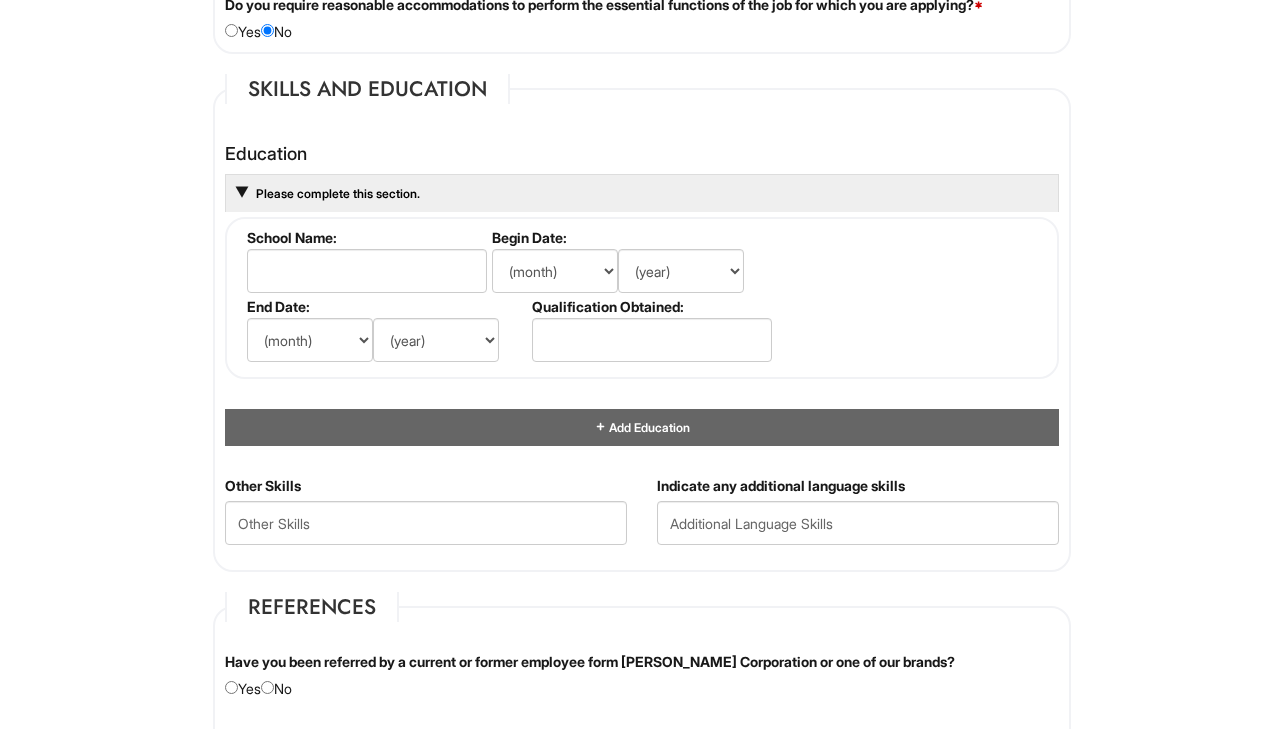 scroll, scrollTop: 1871, scrollLeft: 0, axis: vertical 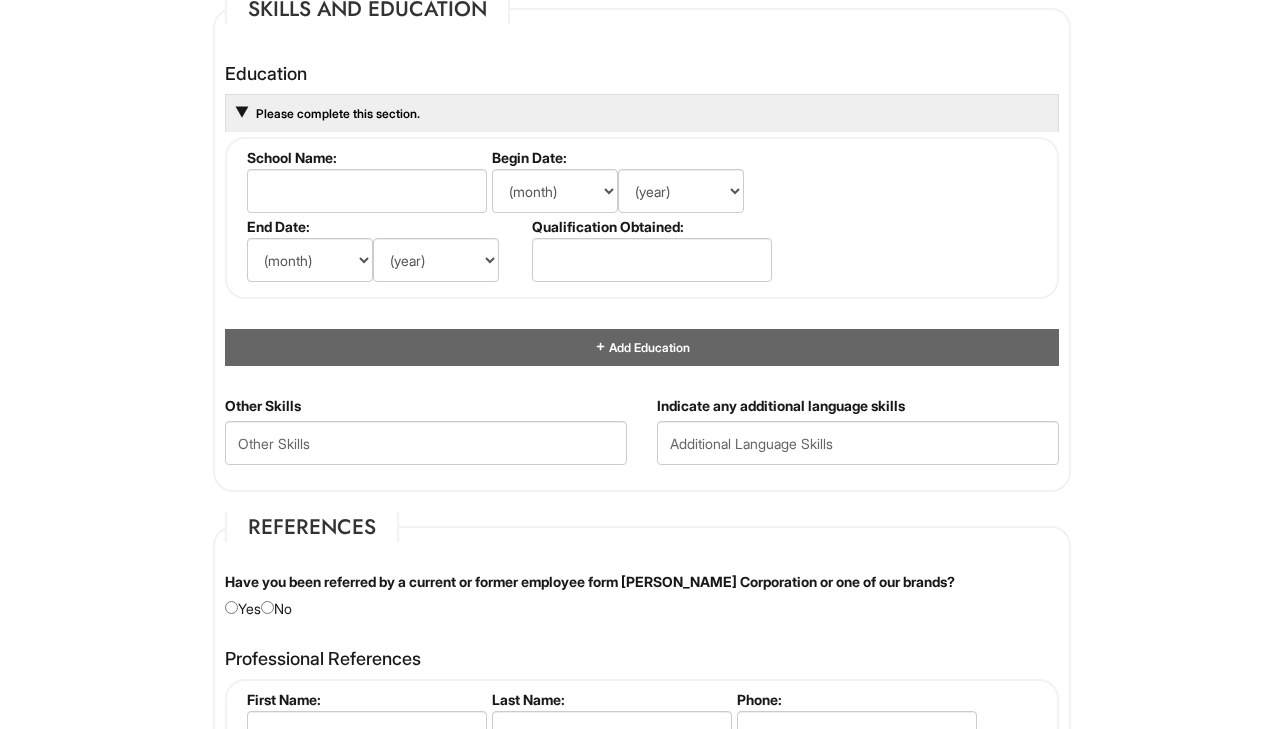 click on "Please complete this section." at bounding box center (337, 113) 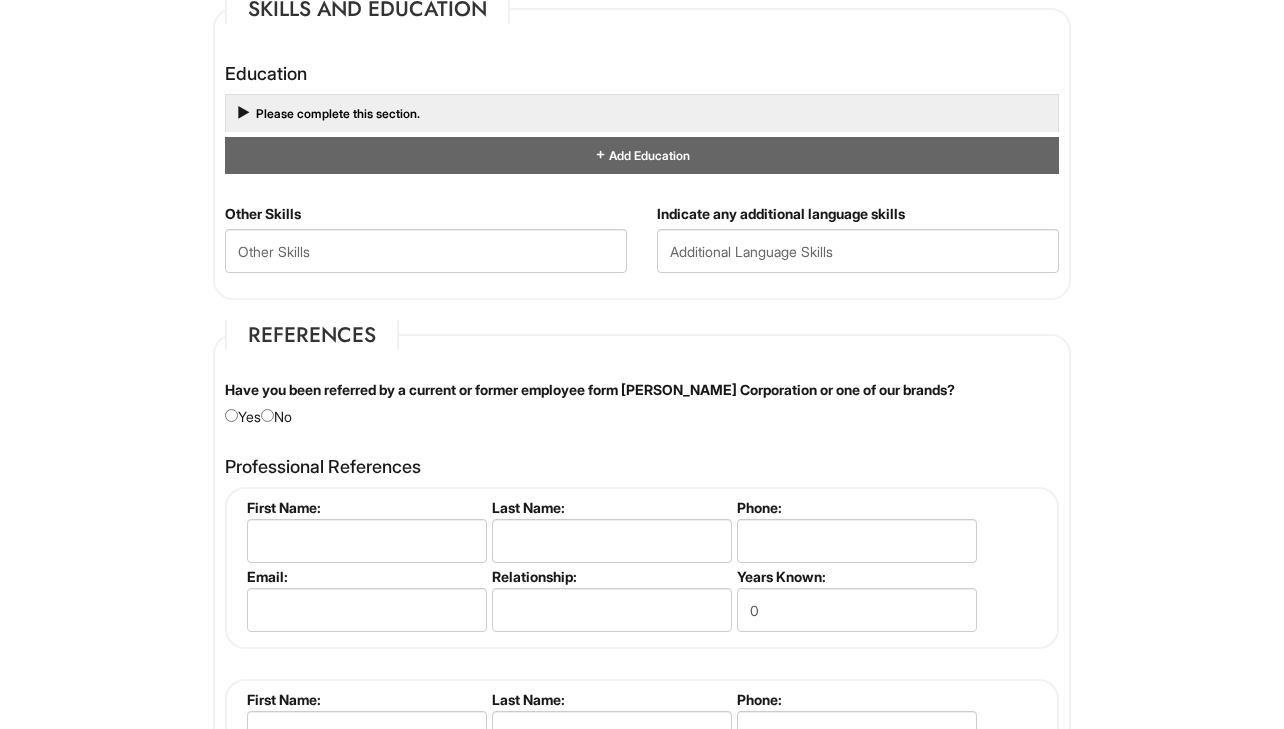 click on "Please complete this section." at bounding box center [337, 113] 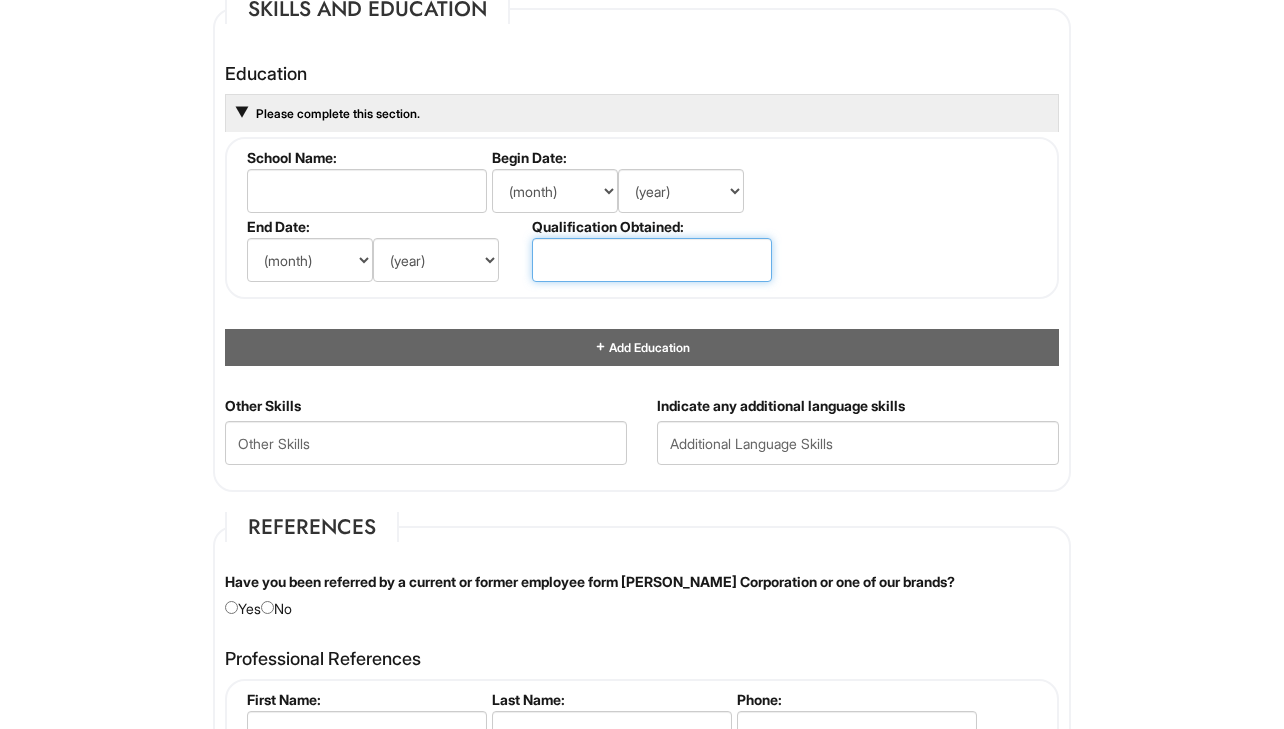 drag, startPoint x: 705, startPoint y: 258, endPoint x: 735, endPoint y: 238, distance: 36.05551 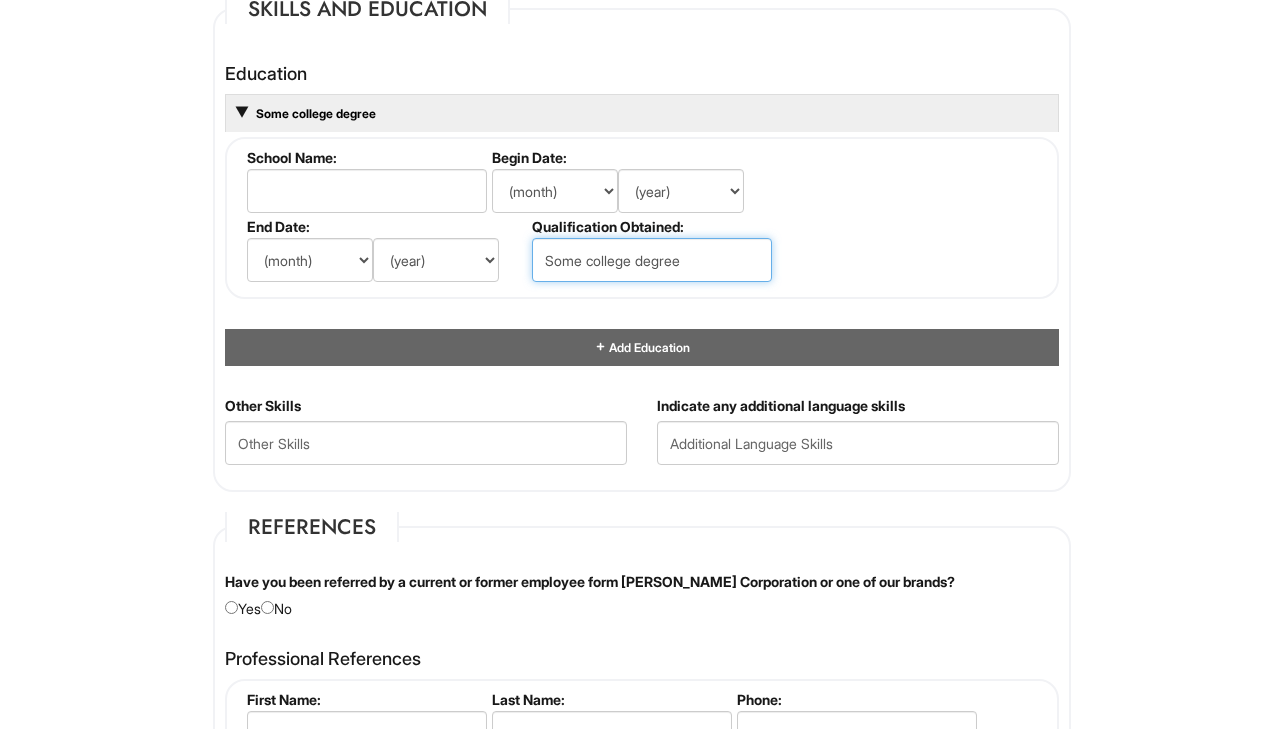 type on "Some college degree" 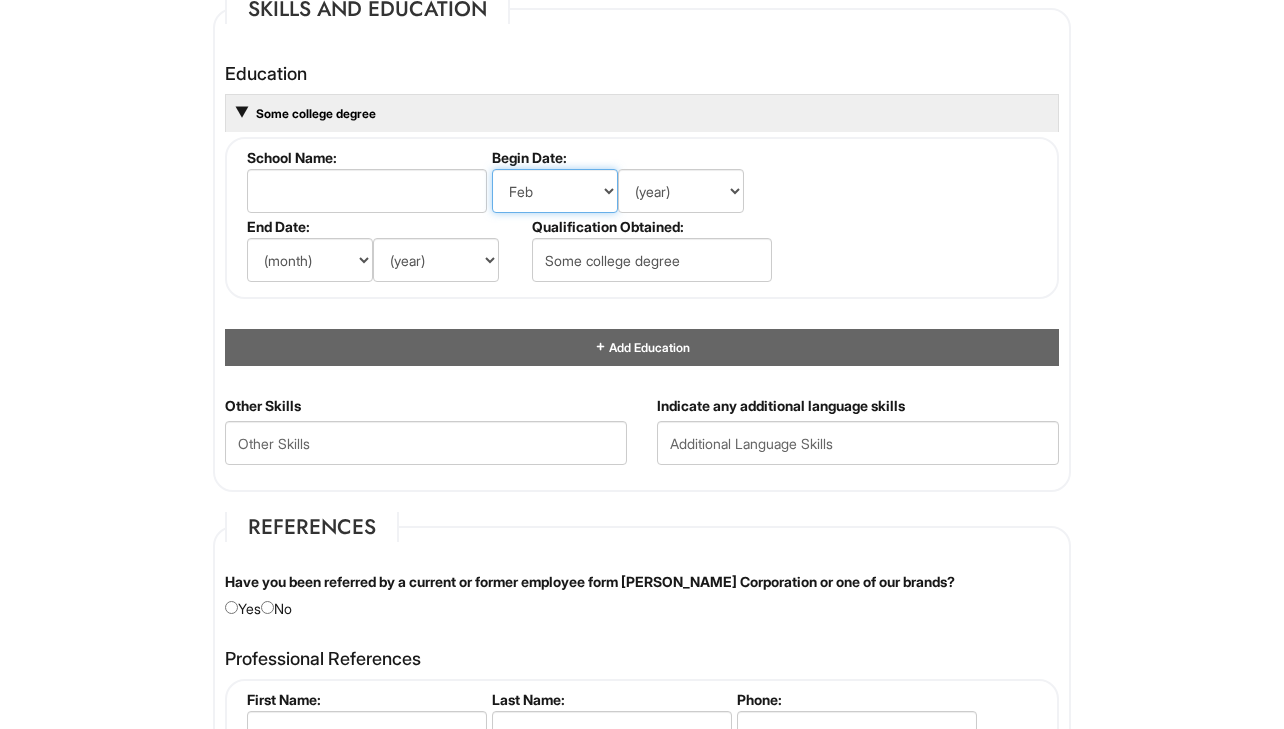 select on "9" 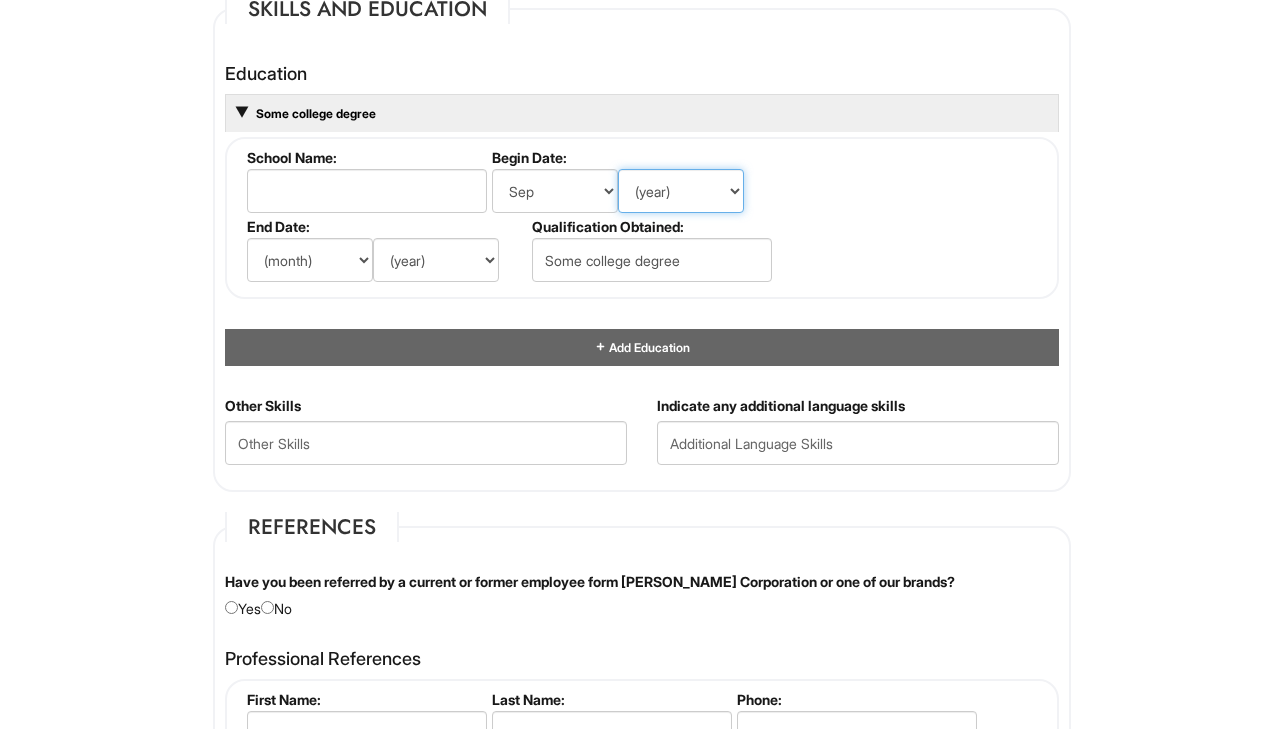 select on "2017" 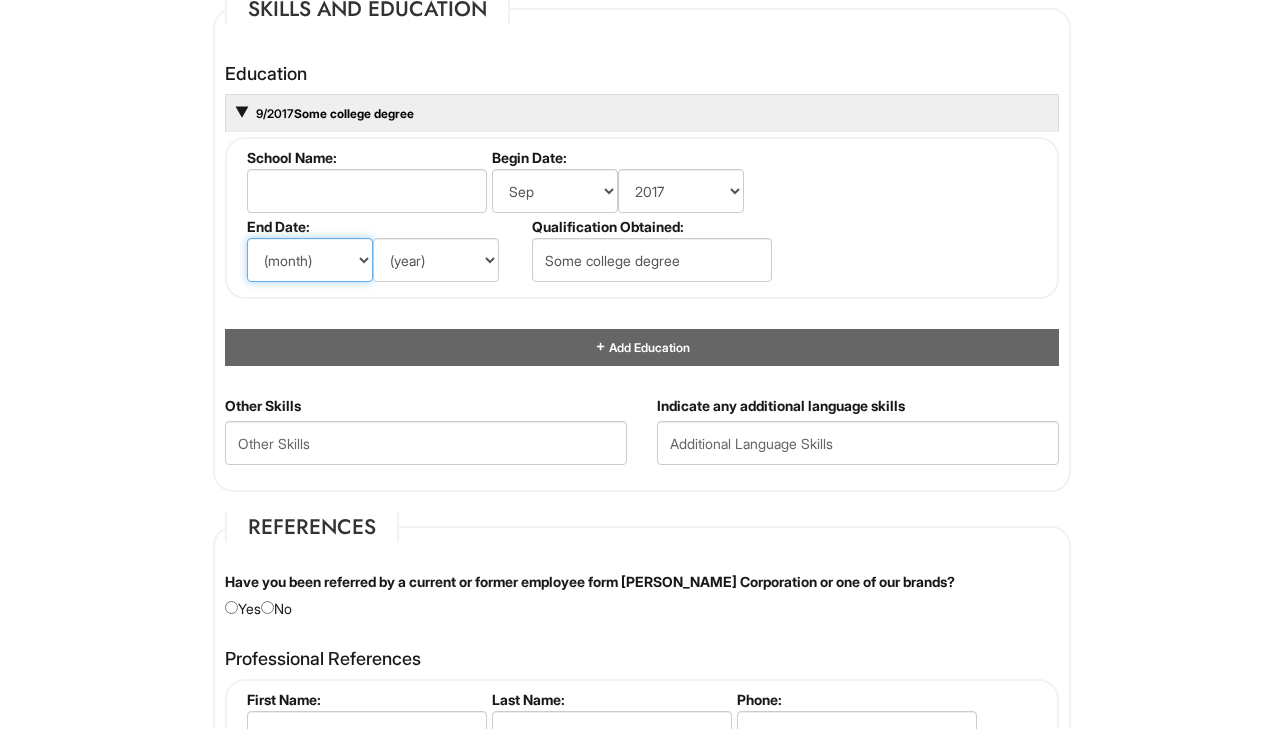select on "6" 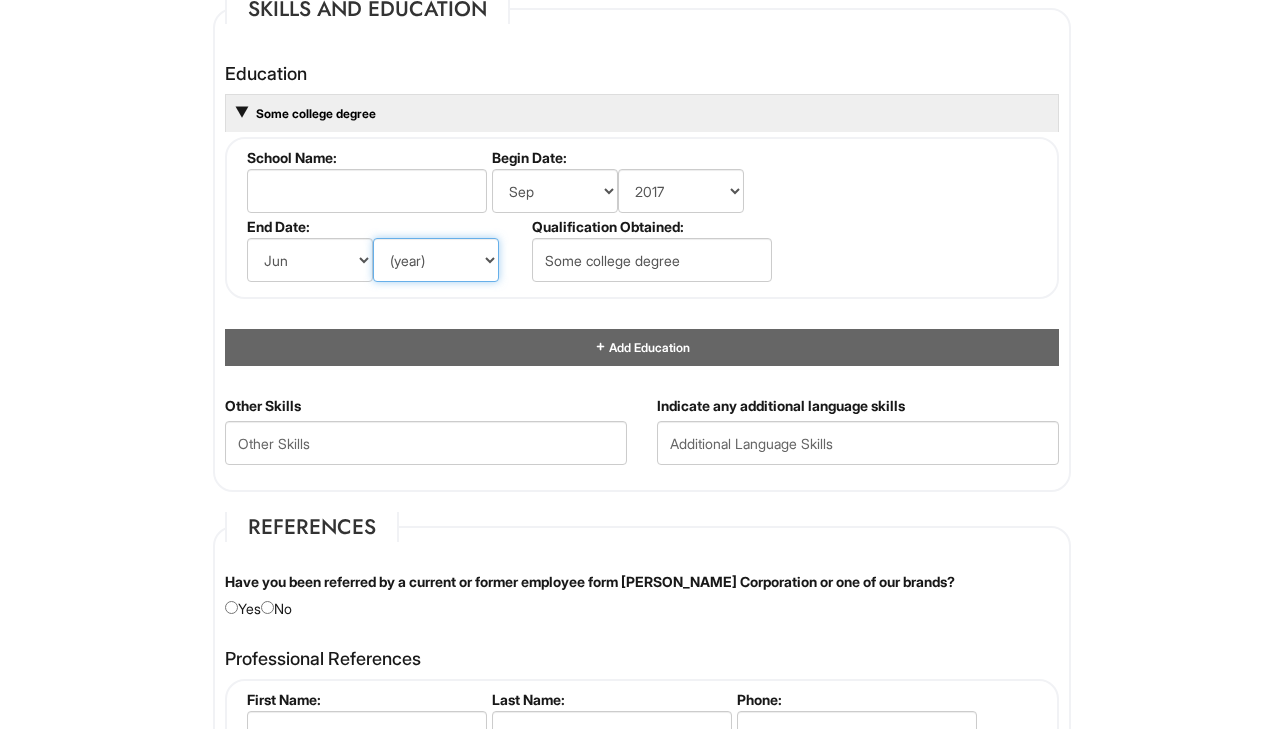 select on "2021" 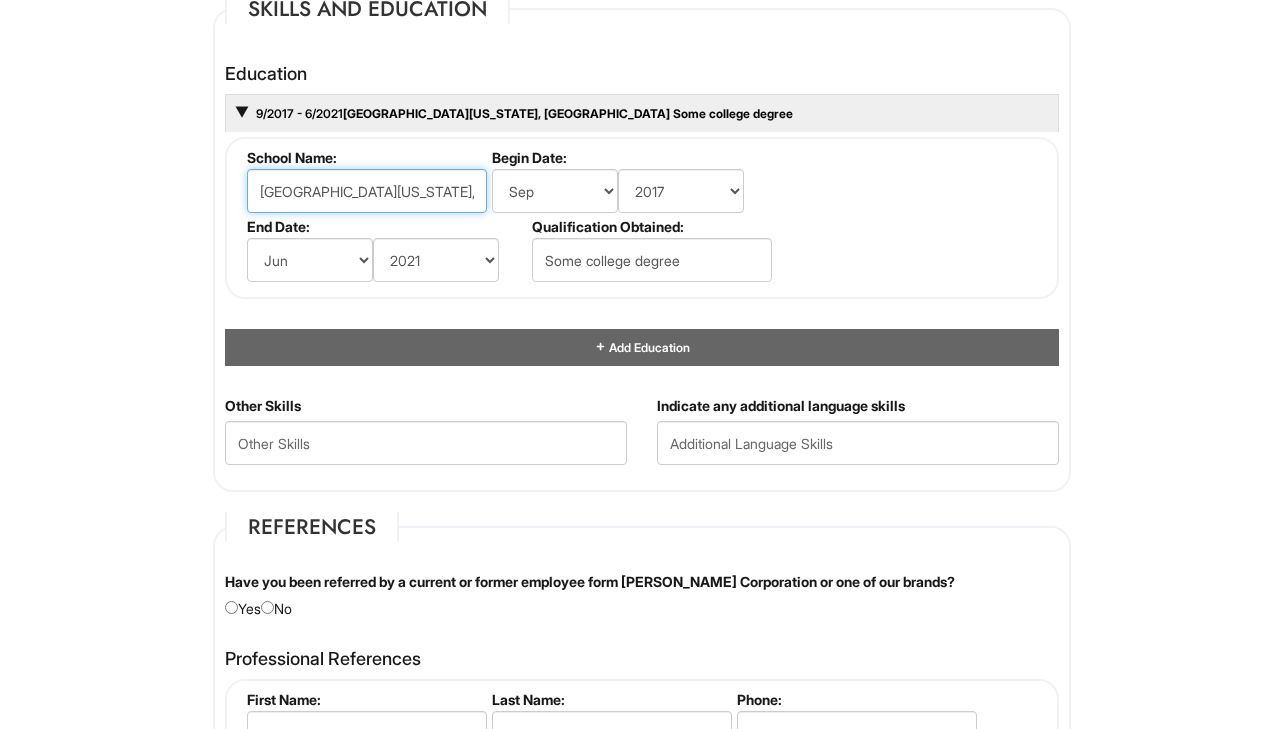 type on "[GEOGRAPHIC_DATA][US_STATE], [GEOGRAPHIC_DATA]" 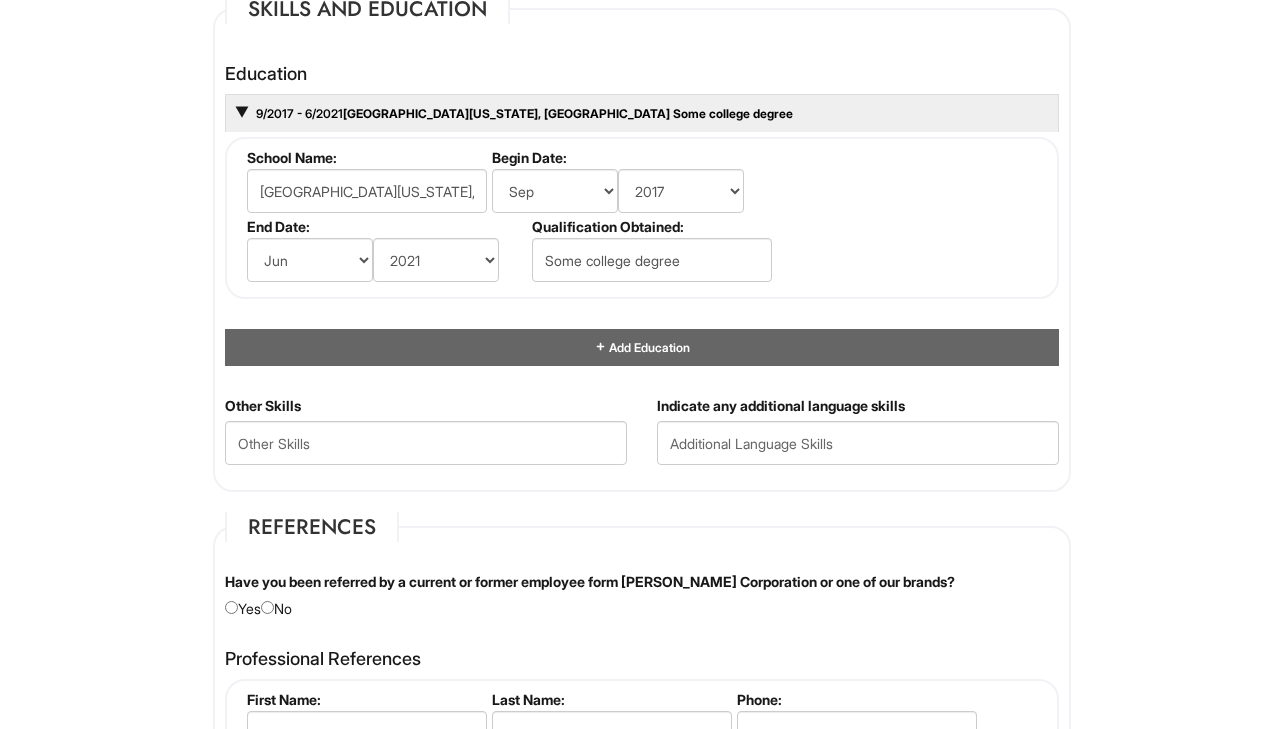 click on "Please Complete This Form 1 2 3 Client Advisor (Part-time), A|X Armani Exchange PLEASE COMPLETE ALL REQUIRED FIELDS
We are an Equal Opportunity Employer. All persons shall have the opportunity to be considered for employment without regard to their race, color, creed, religion, national origin, ancestry, citizenship status, age, disability, gender, sex, sexual orientation, veteran status, genetic information or any other characteristic protected by applicable federal, state or local laws. We will endeavor to make a reasonable accommodation to the known physical or mental limitations of a qualified applicant with a disability unless the accommodation would impose an undue hardship on the operation of our business. If you believe you require such assistance to complete this form or to participate in an interview, please let us know.
Personal Information
Last Name  *   [PERSON_NAME]
First Name  *   [GEOGRAPHIC_DATA]
Middle Name
E-mail Address  *   [EMAIL_ADDRESS][DOMAIN_NAME]
Phone  *   [PHONE_NUMBER]" at bounding box center [642, 82] 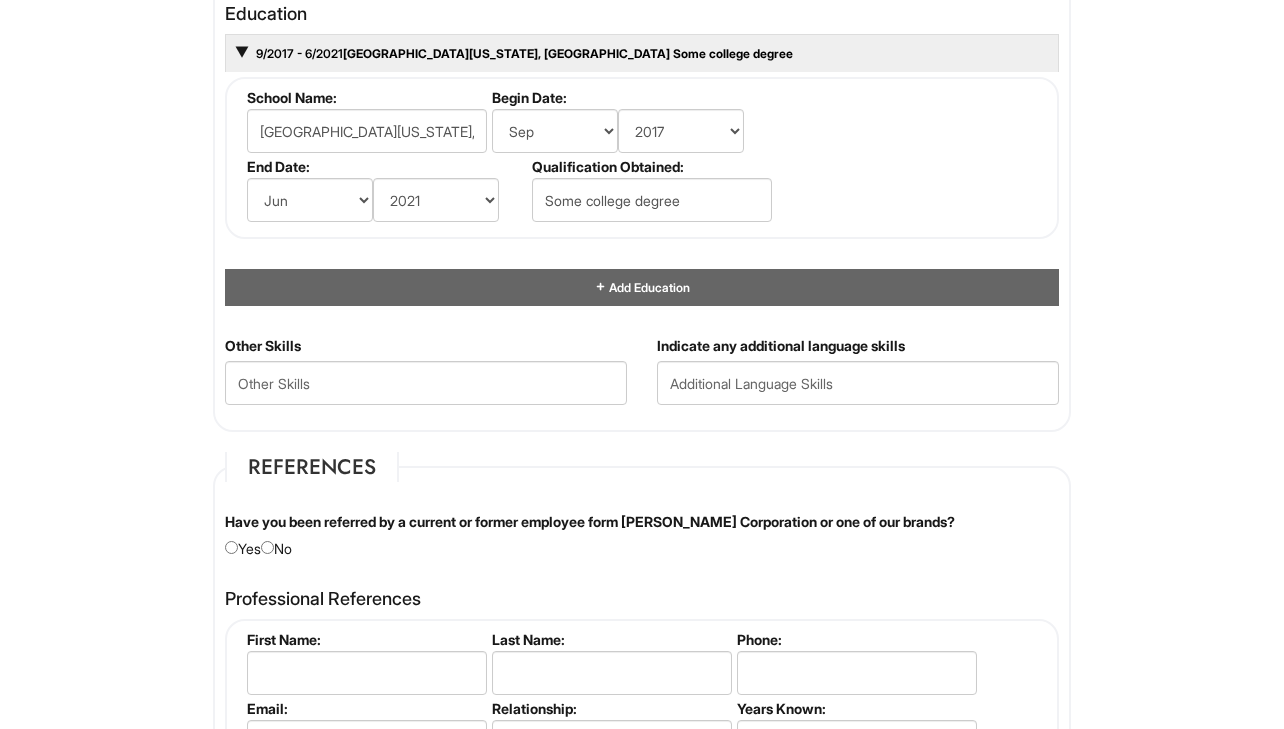 scroll, scrollTop: 1951, scrollLeft: 0, axis: vertical 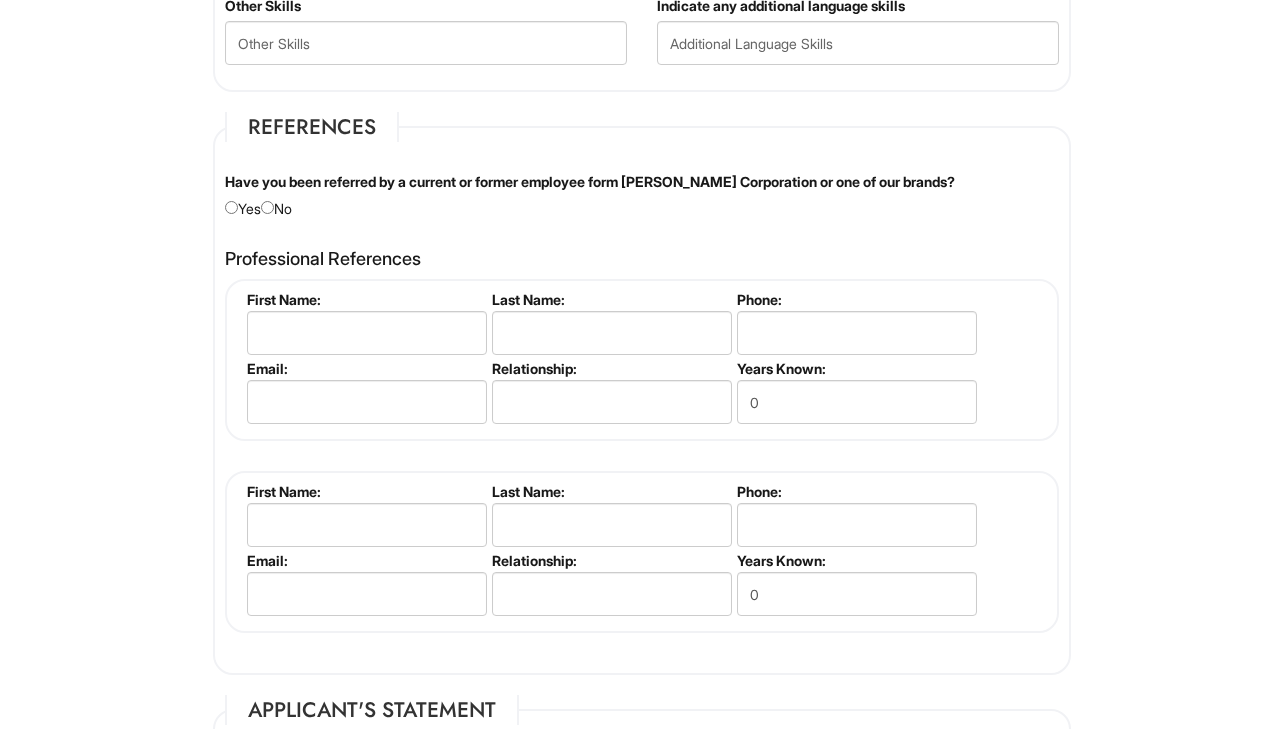 click at bounding box center [267, 207] 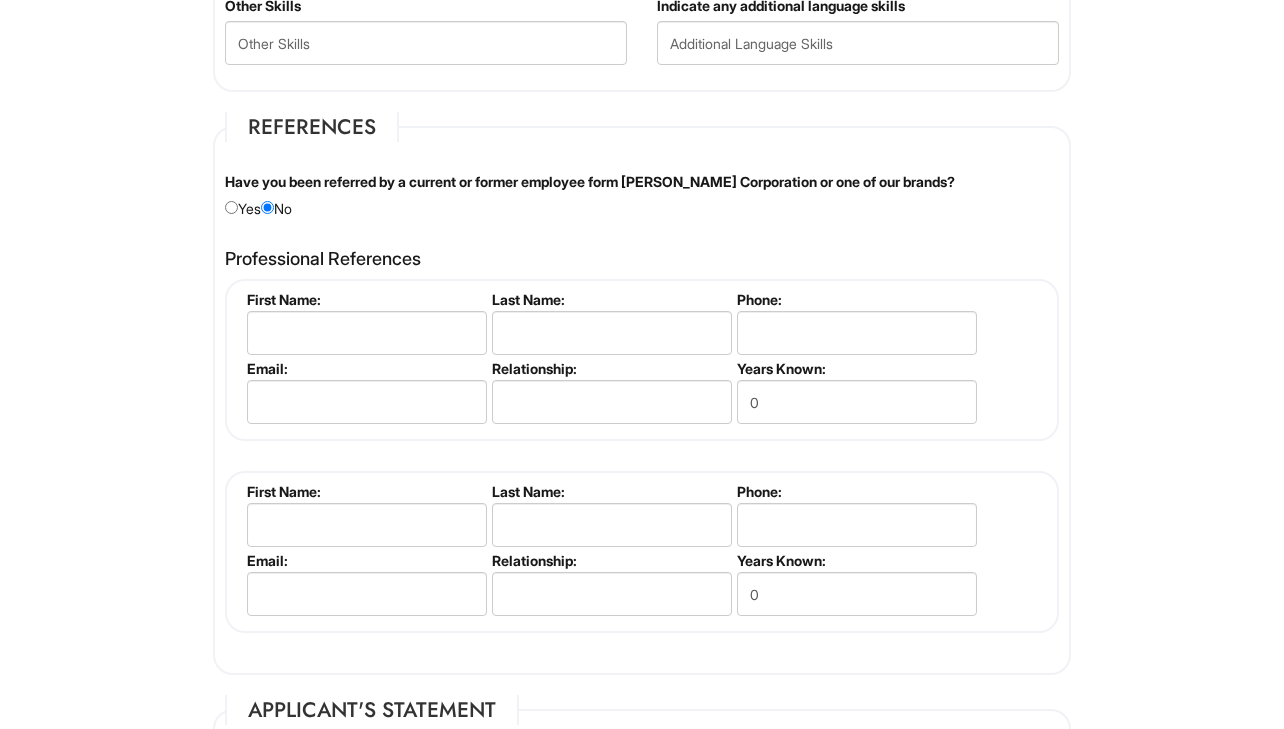 click on "Please Complete This Form 1 2 3 Client Advisor (Part-time), A|X Armani Exchange PLEASE COMPLETE ALL REQUIRED FIELDS
We are an Equal Opportunity Employer. All persons shall have the opportunity to be considered for employment without regard to their race, color, creed, religion, national origin, ancestry, citizenship status, age, disability, gender, sex, sexual orientation, veteran status, genetic information or any other characteristic protected by applicable federal, state or local laws. We will endeavor to make a reasonable accommodation to the known physical or mental limitations of a qualified applicant with a disability unless the accommodation would impose an undue hardship on the operation of our business. If you believe you require such assistance to complete this form or to participate in an interview, please let us know.
Personal Information
Last Name  *   [PERSON_NAME]
First Name  *   [GEOGRAPHIC_DATA]
Middle Name
E-mail Address  *   [EMAIL_ADDRESS][DOMAIN_NAME]
Phone  *   [PHONE_NUMBER]" at bounding box center (642, -318) 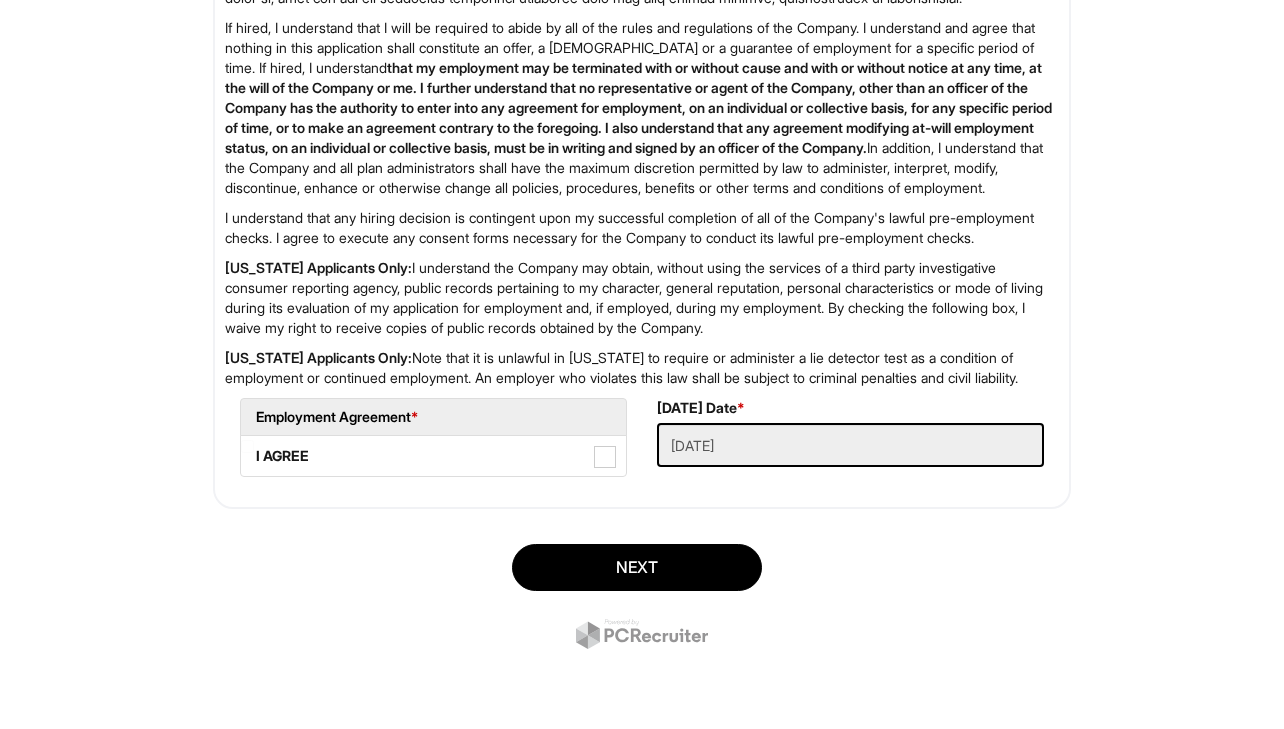 scroll, scrollTop: 3227, scrollLeft: 0, axis: vertical 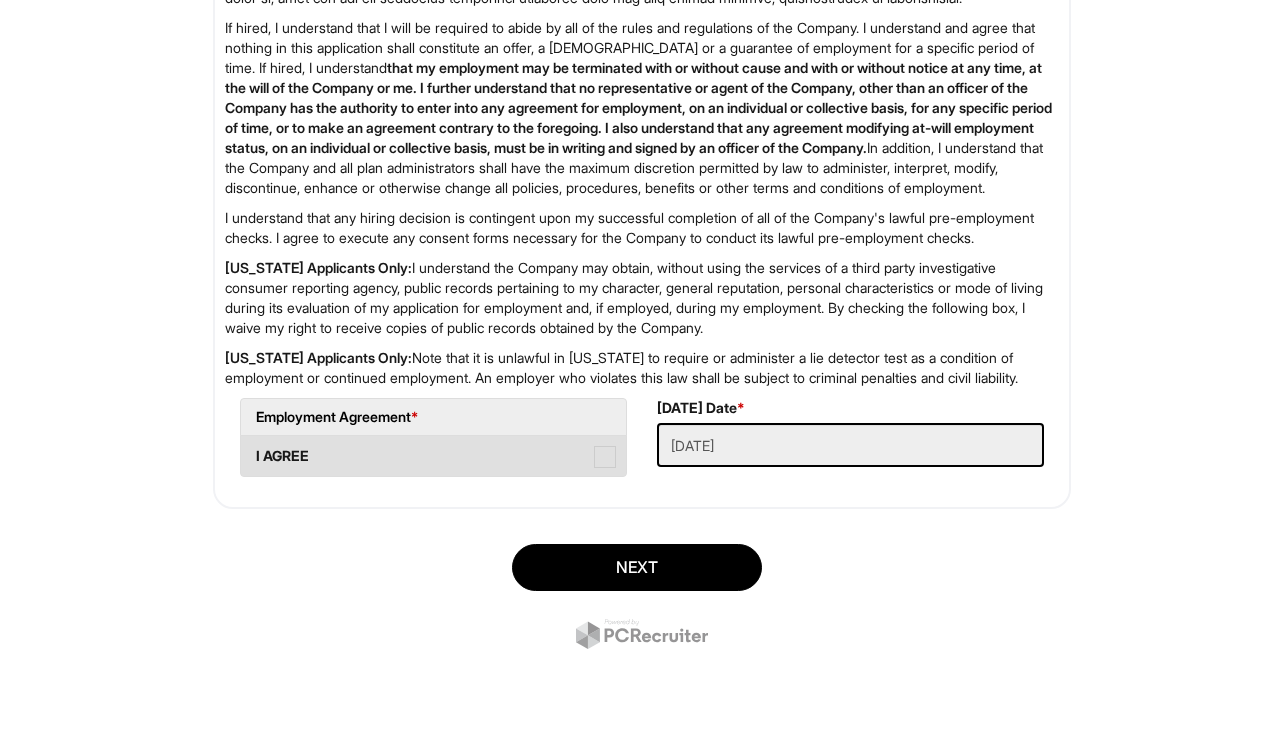 click on "I AGREE" at bounding box center [433, 456] 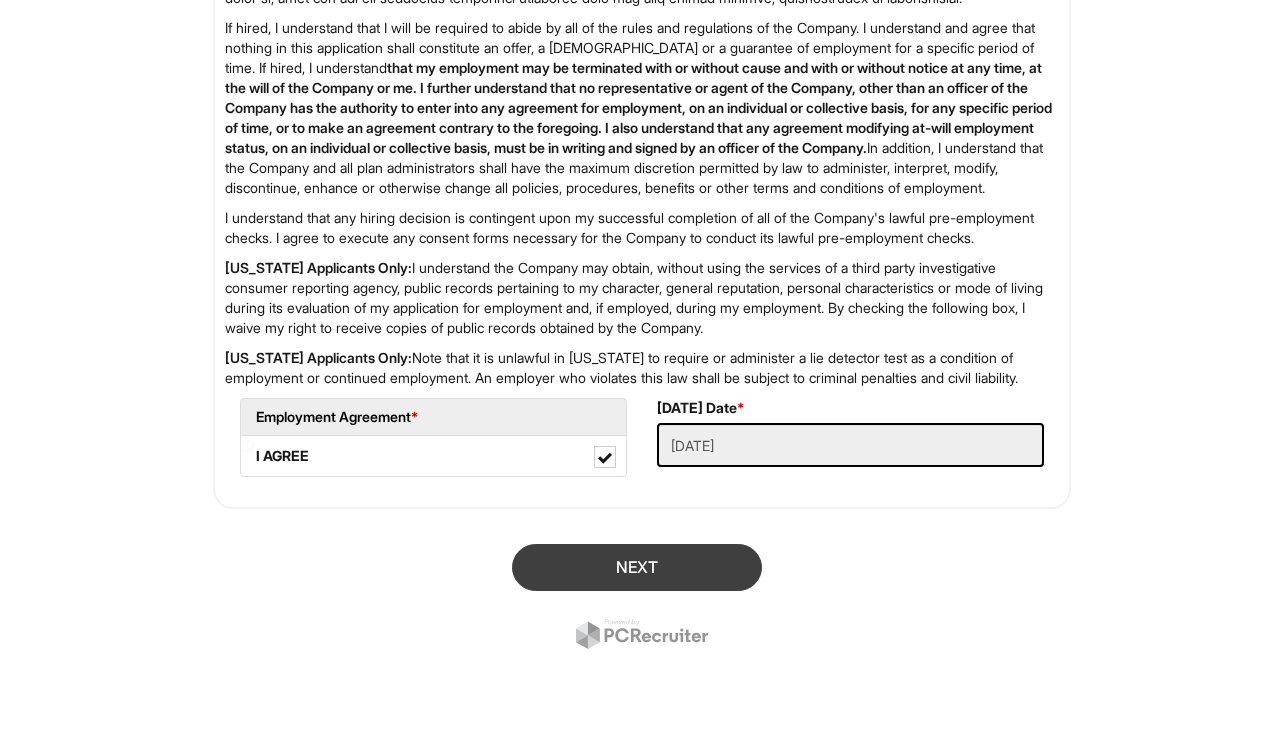 click on "Next" at bounding box center [637, 567] 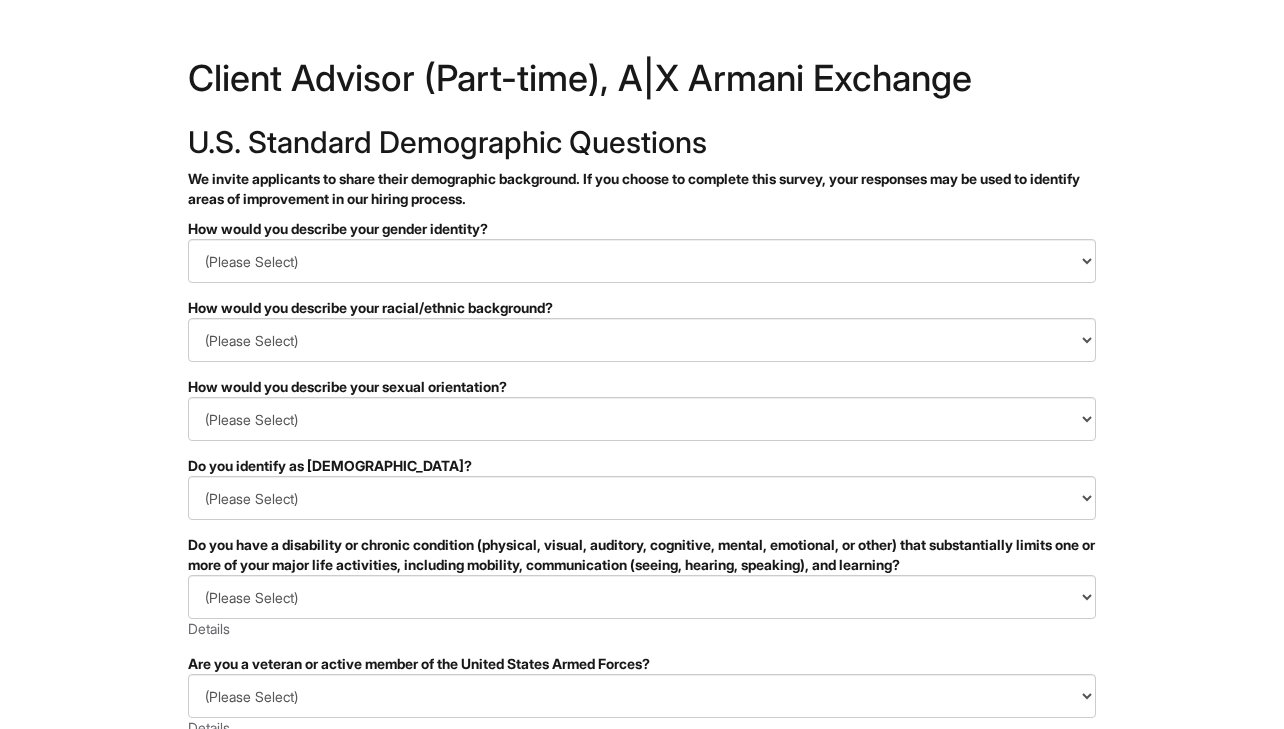 scroll, scrollTop: 0, scrollLeft: 0, axis: both 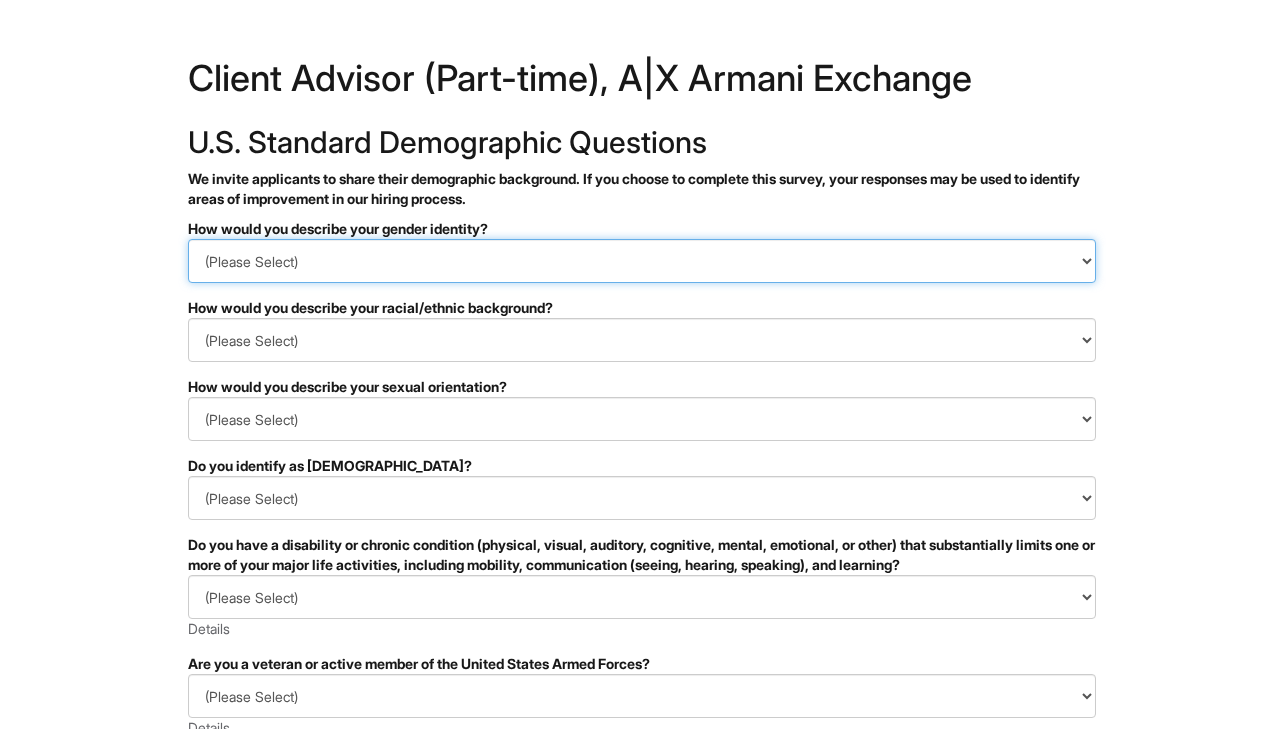 select on "Woman" 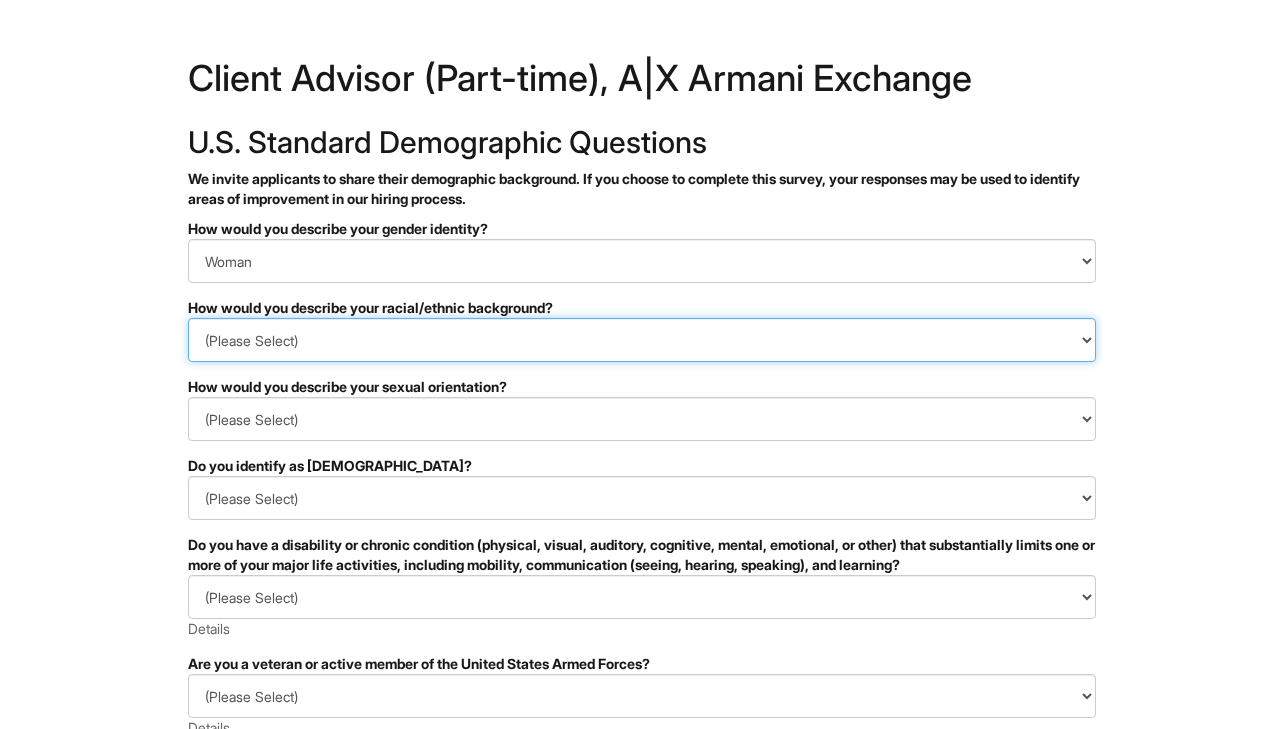 select on "White or European" 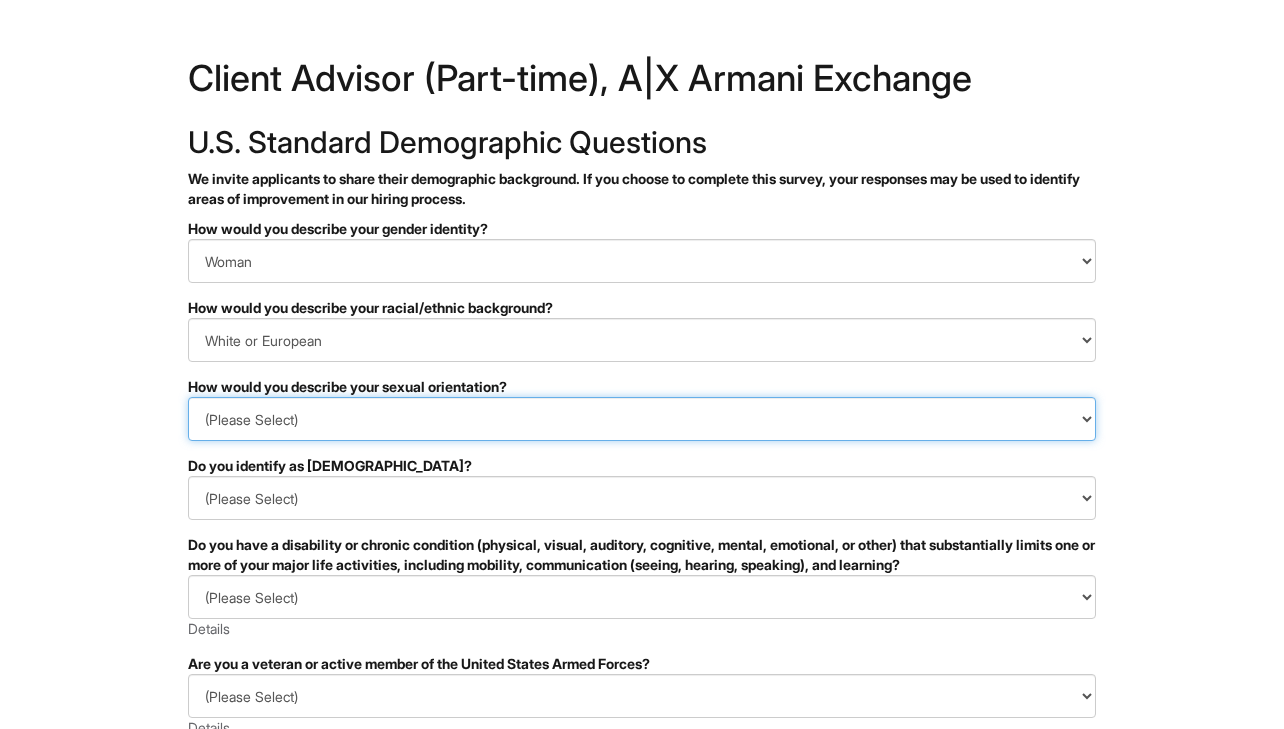select on "Asexual" 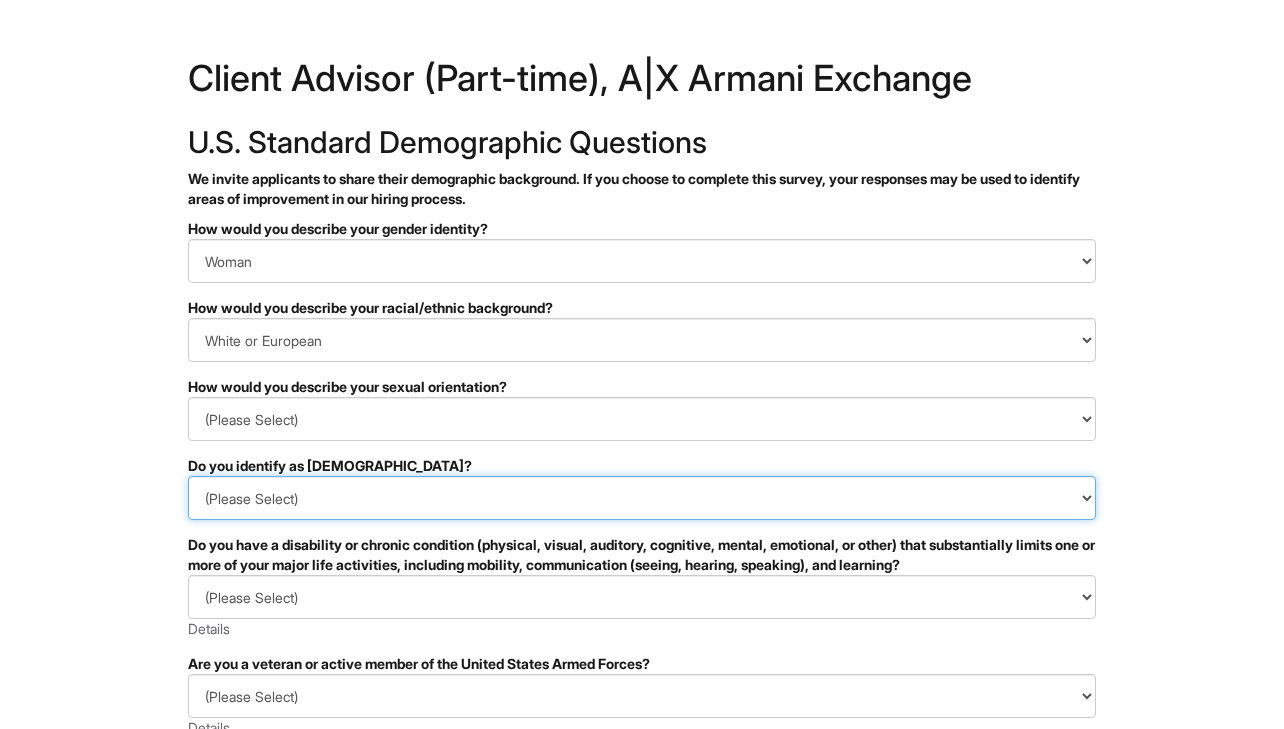 select on "No" 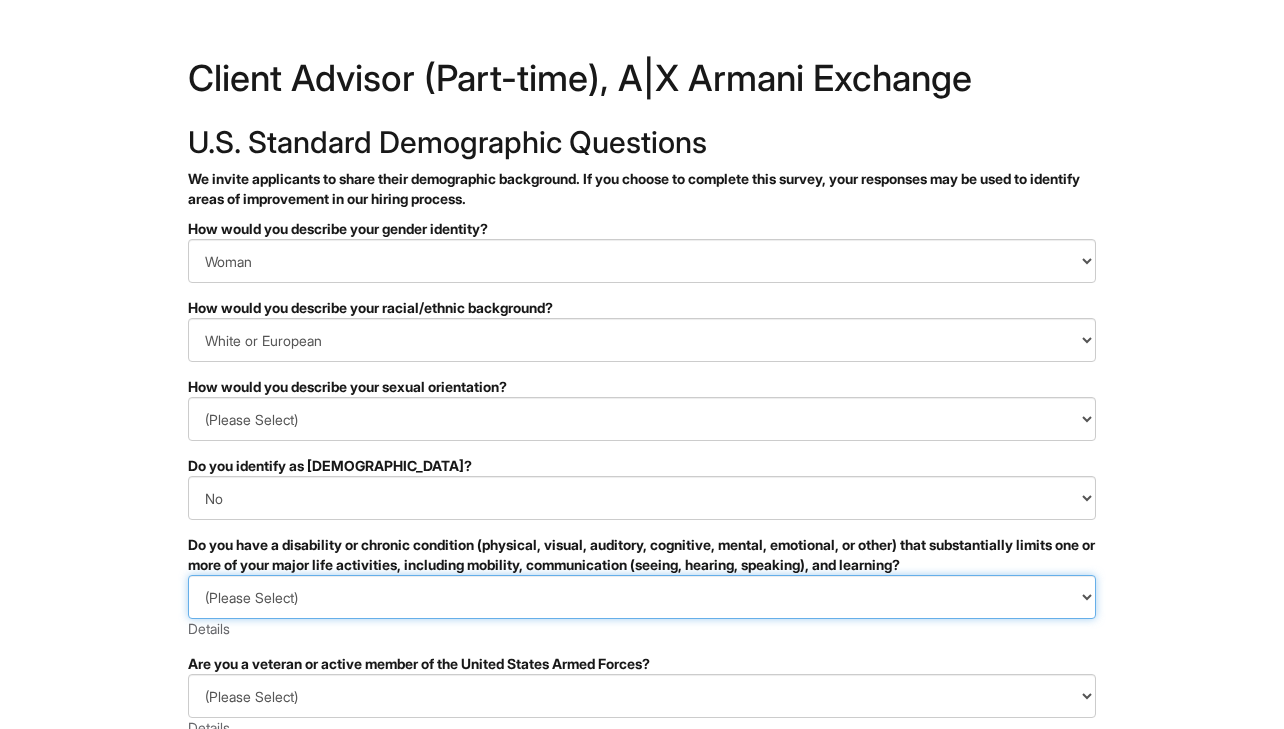 select on "NO, I DON'T HAVE A DISABILITY" 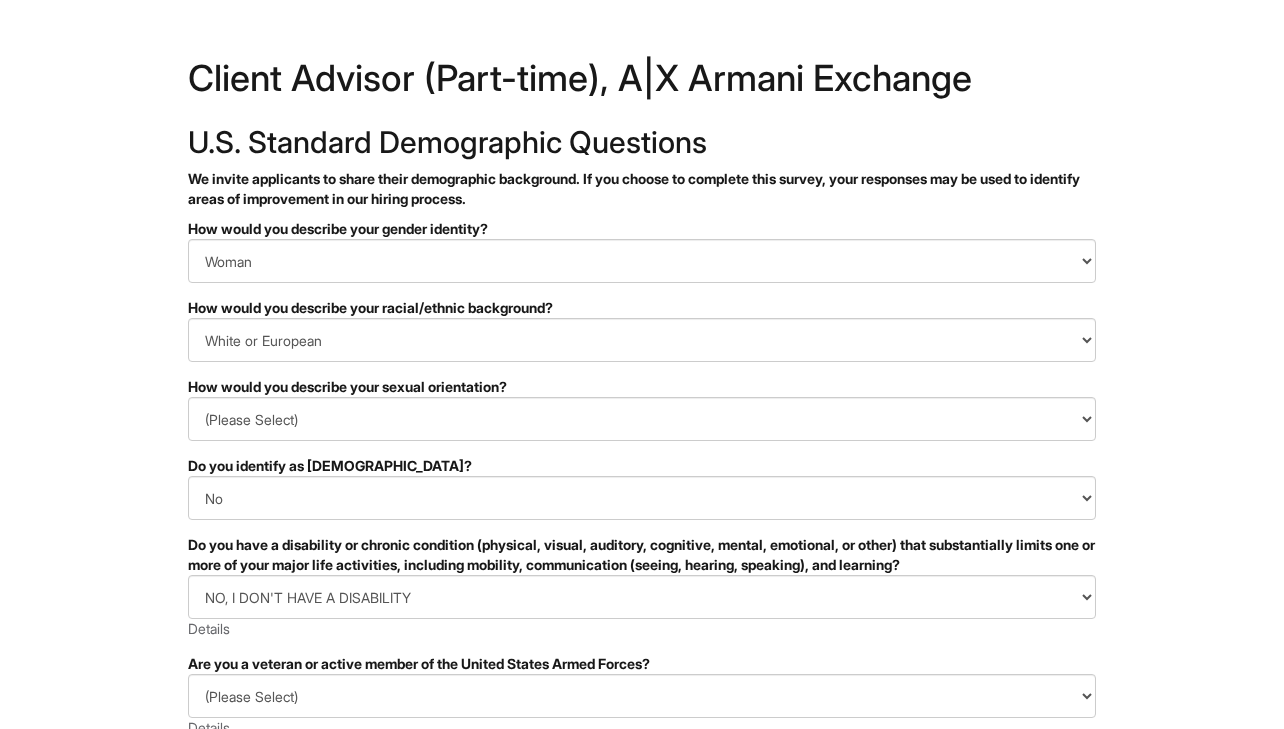 click on "&nbsp; ✔ 2 3 Client Advisor (Part-time), A|X Armani Exchange U.S. Standard Demographic Questions We invite applicants to share their demographic background. If you choose to complete this survey, your responses may be used to identify
areas of improvement in our hiring process. PLEASE COMPLETE ALL REQUIRED FIELDS How would you describe your gender identity? (Please Select) Man Woman Non-binary I prefer to self-describe I don't wish to answer How would you describe your racial/ethnic background? (Please Select) Black or of African descent    East Asian    Hispanic, Latinx or of Spanish Origin    Indigenous, American Indian or Alaska Native    Middle Eastern or North African    Native Hawaiian or Pacific Islander    South Asian    Southeast Asian    White or European    I prefer to self-describe    I don't wish to answer How would you describe your sexual orientation? (Please Select) Asexual Bisexual and/or pansexual Gay Heterosexual Lesbian Queer I prefer to self-describe I don't wish to answer Yes" at bounding box center [642, 563] 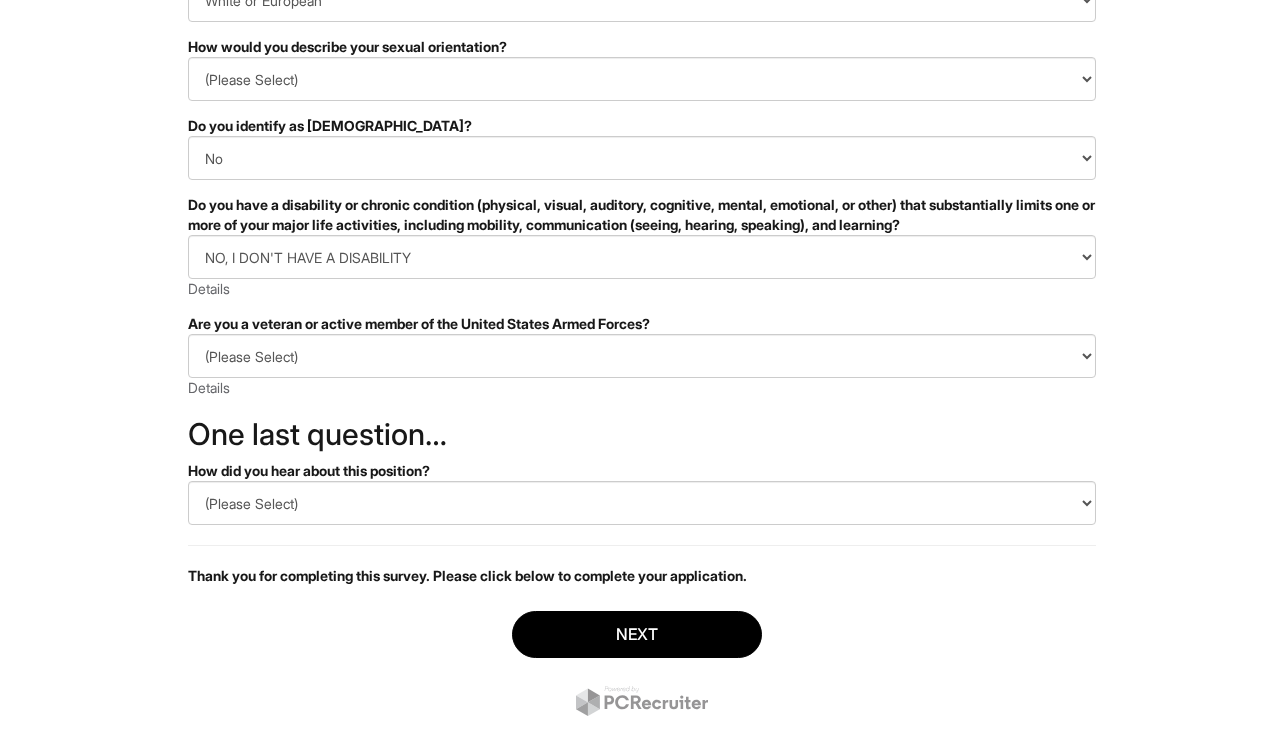 scroll, scrollTop: 397, scrollLeft: 0, axis: vertical 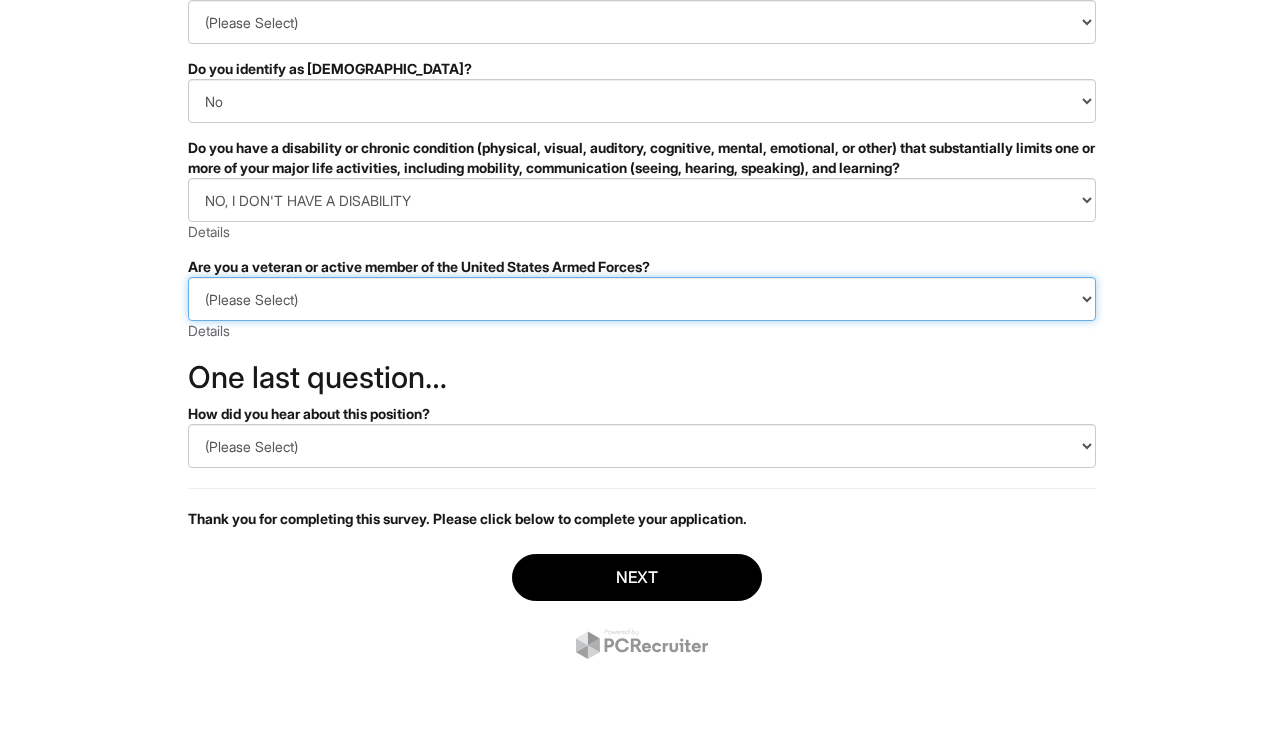 select on "I AM NOT A PROTECTED VETERAN" 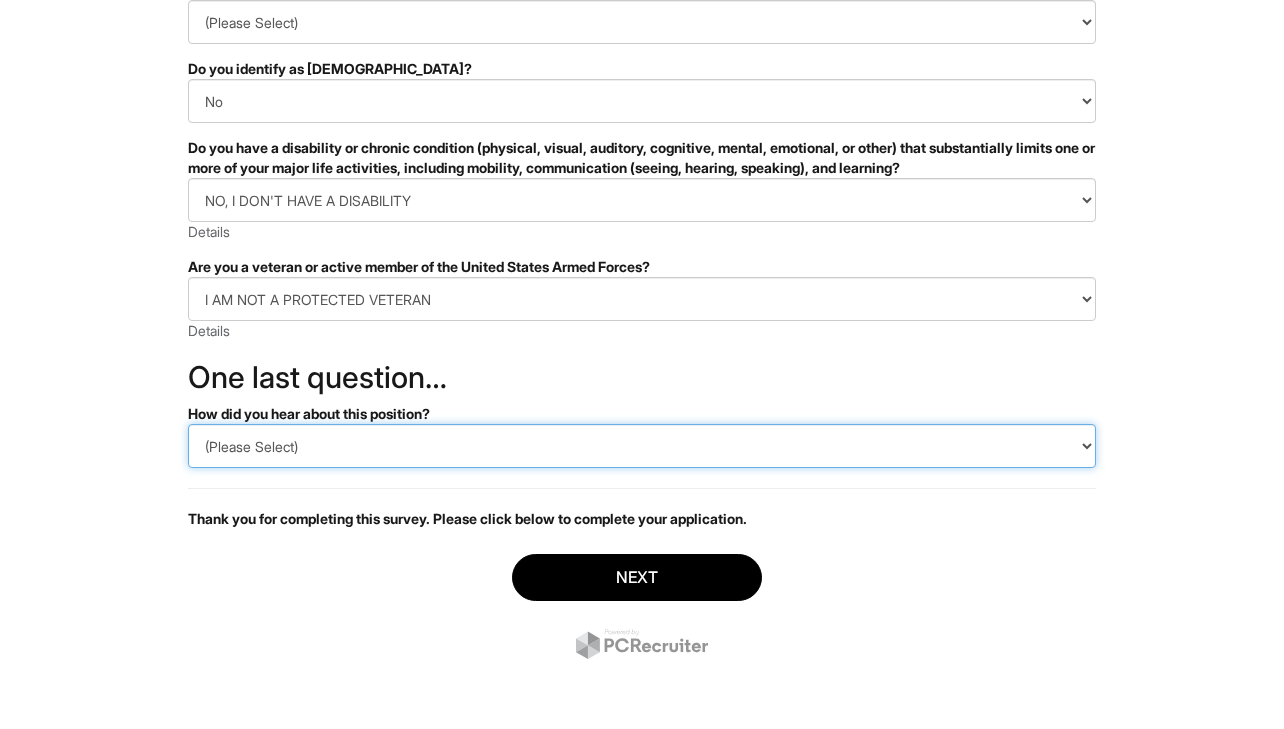 select on "Indeed" 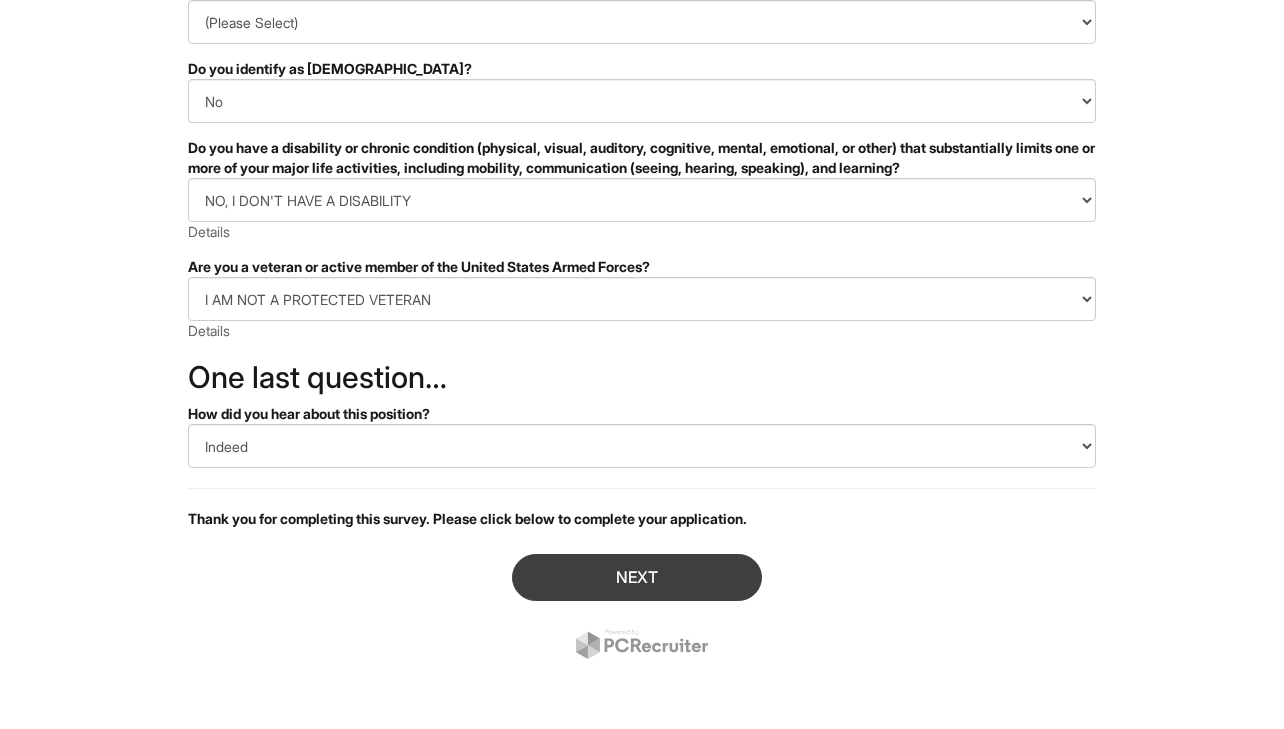 click on "Next" at bounding box center (637, 577) 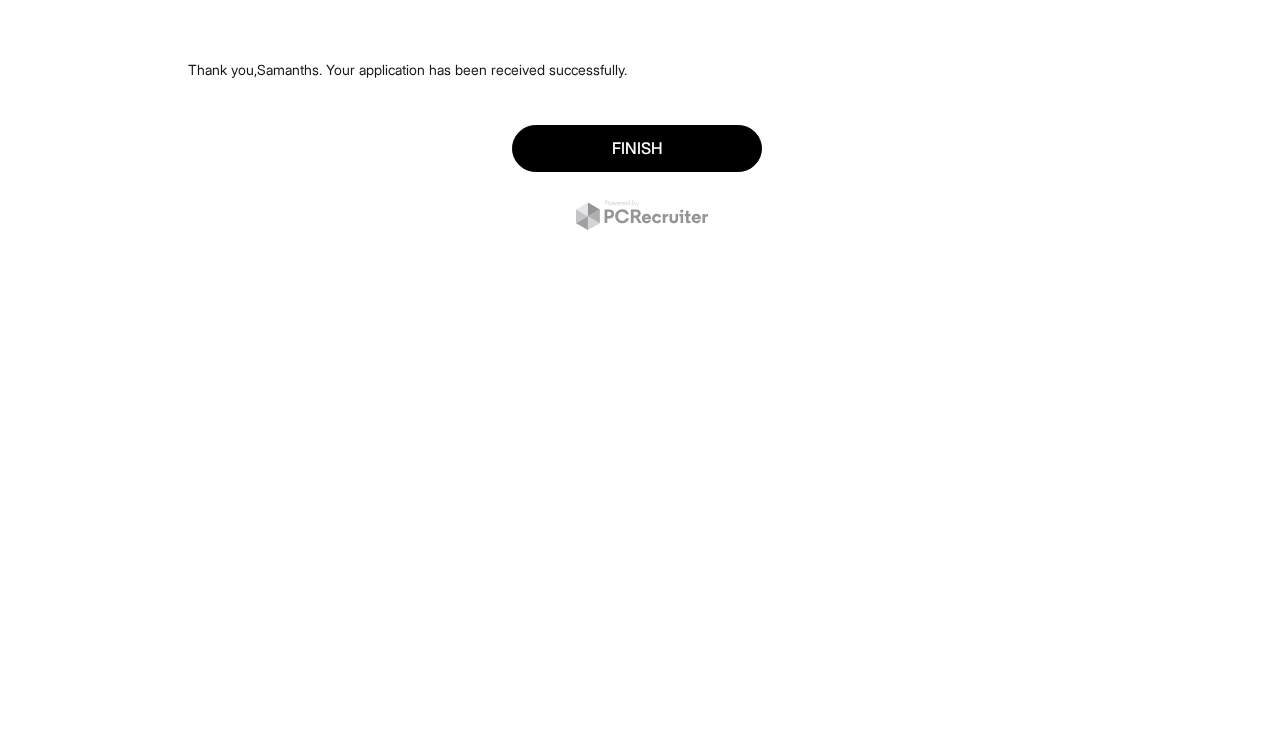 scroll, scrollTop: 0, scrollLeft: 0, axis: both 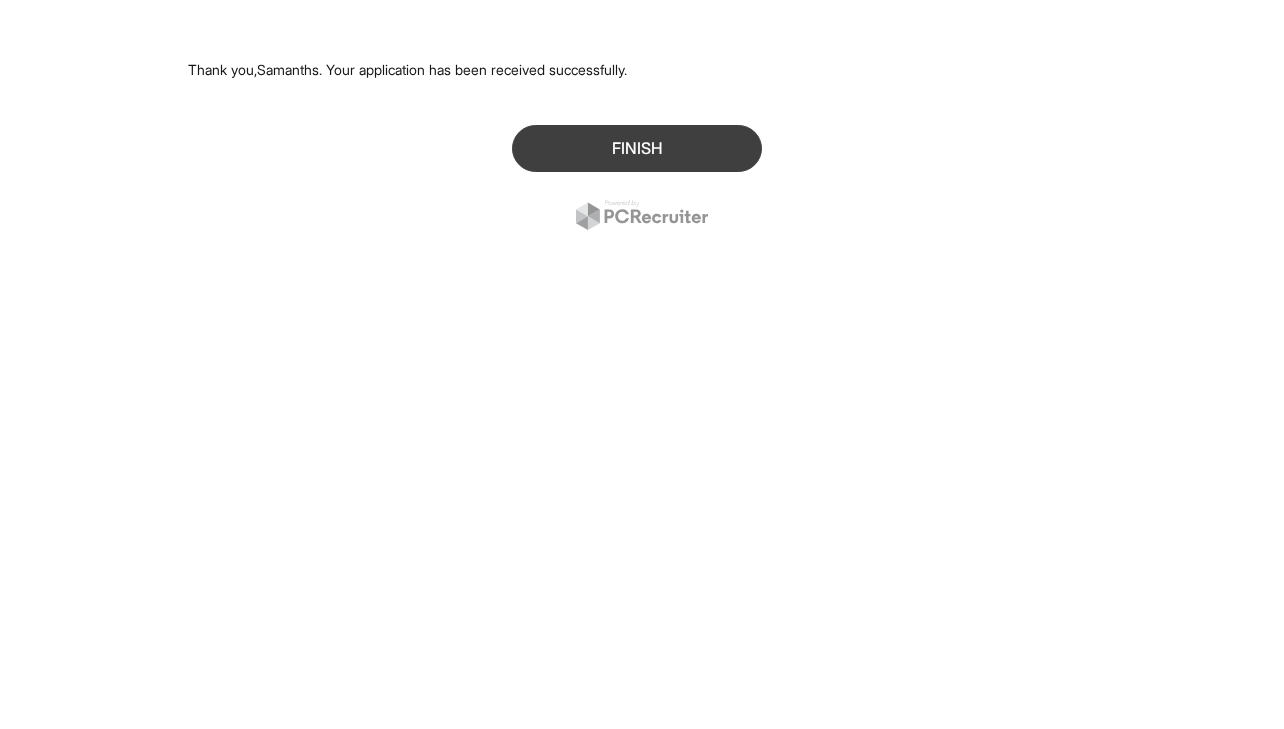 click on "Finish" at bounding box center [637, 148] 